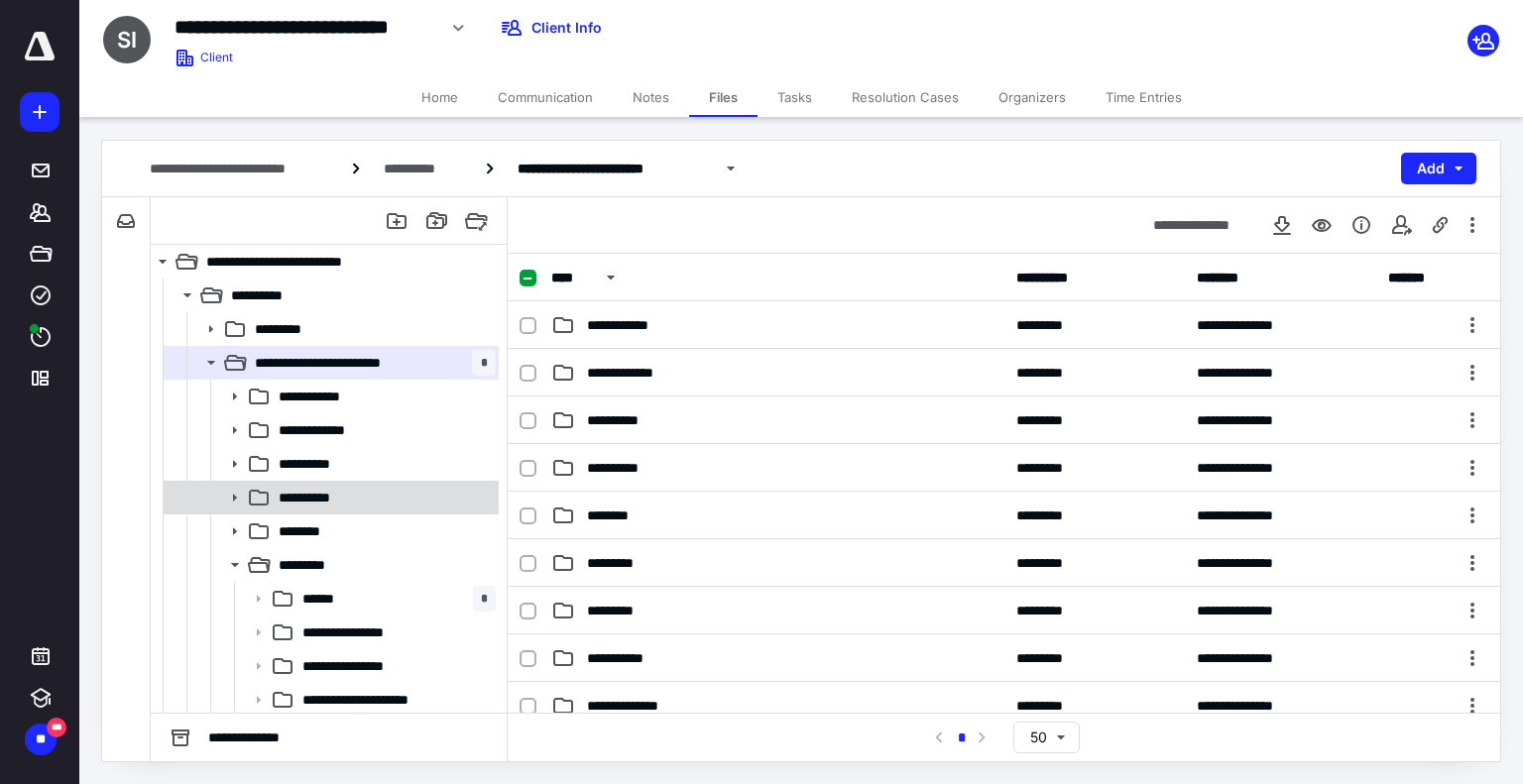 scroll, scrollTop: 0, scrollLeft: 0, axis: both 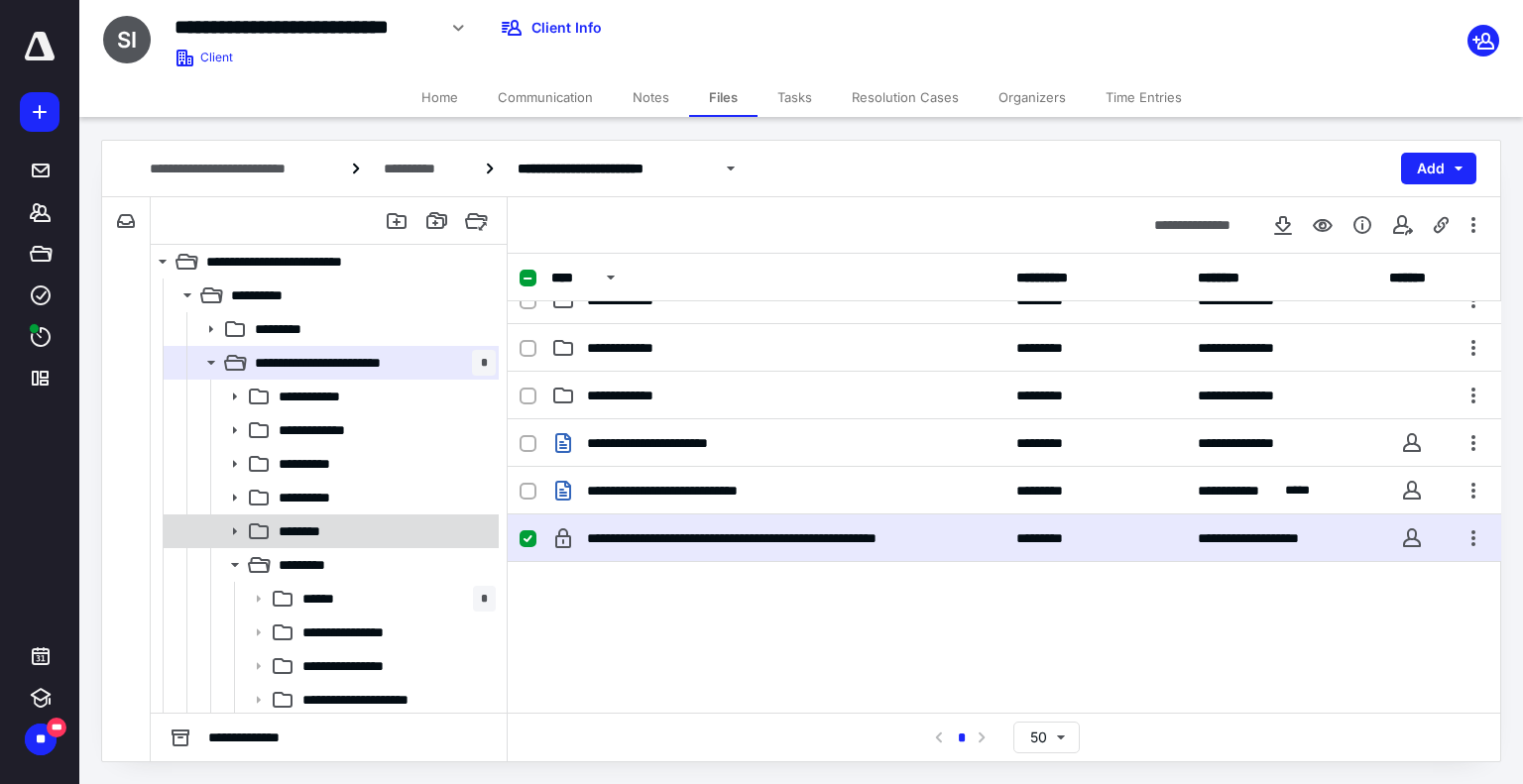 click on "********" at bounding box center [383, 531] 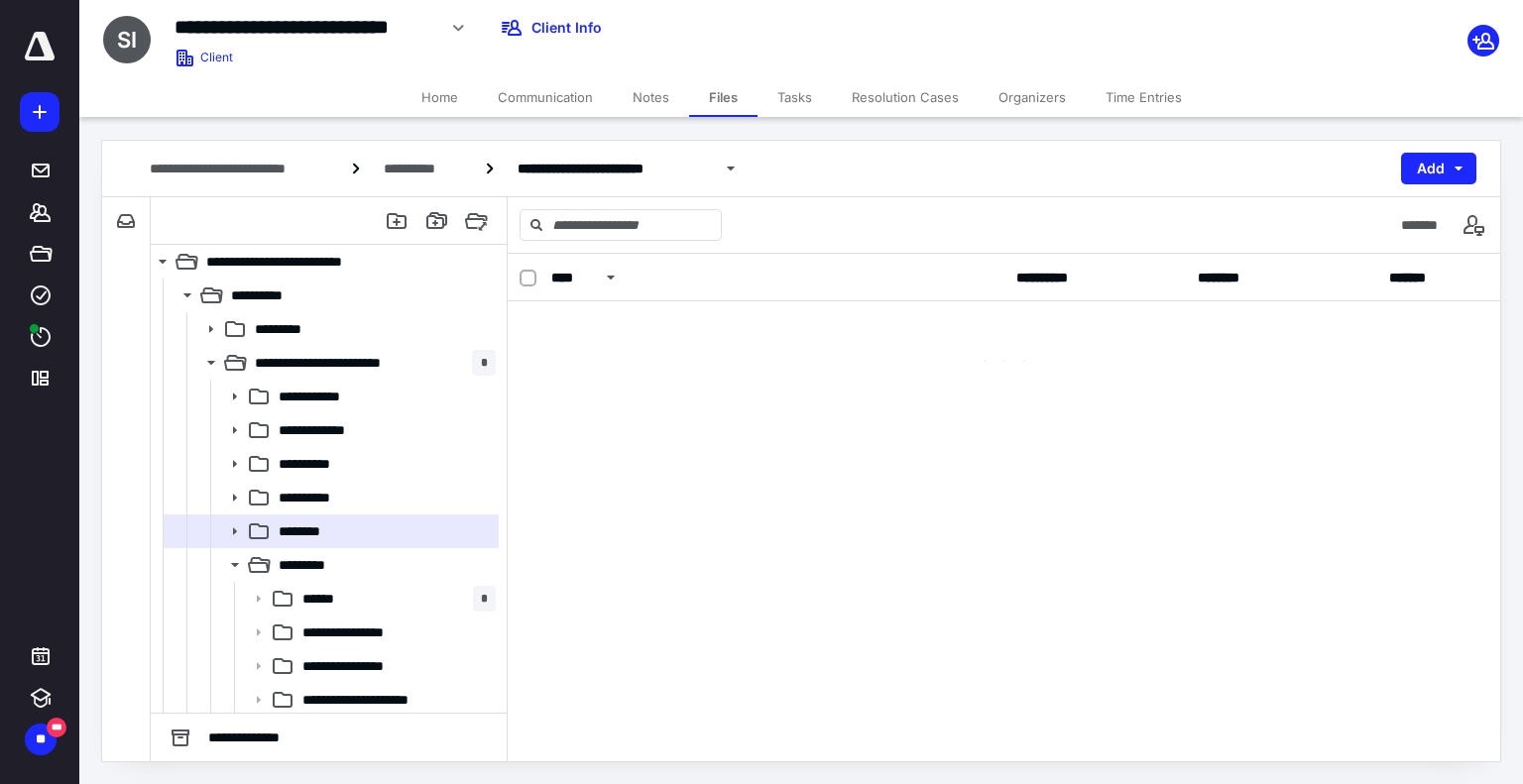 scroll, scrollTop: 0, scrollLeft: 0, axis: both 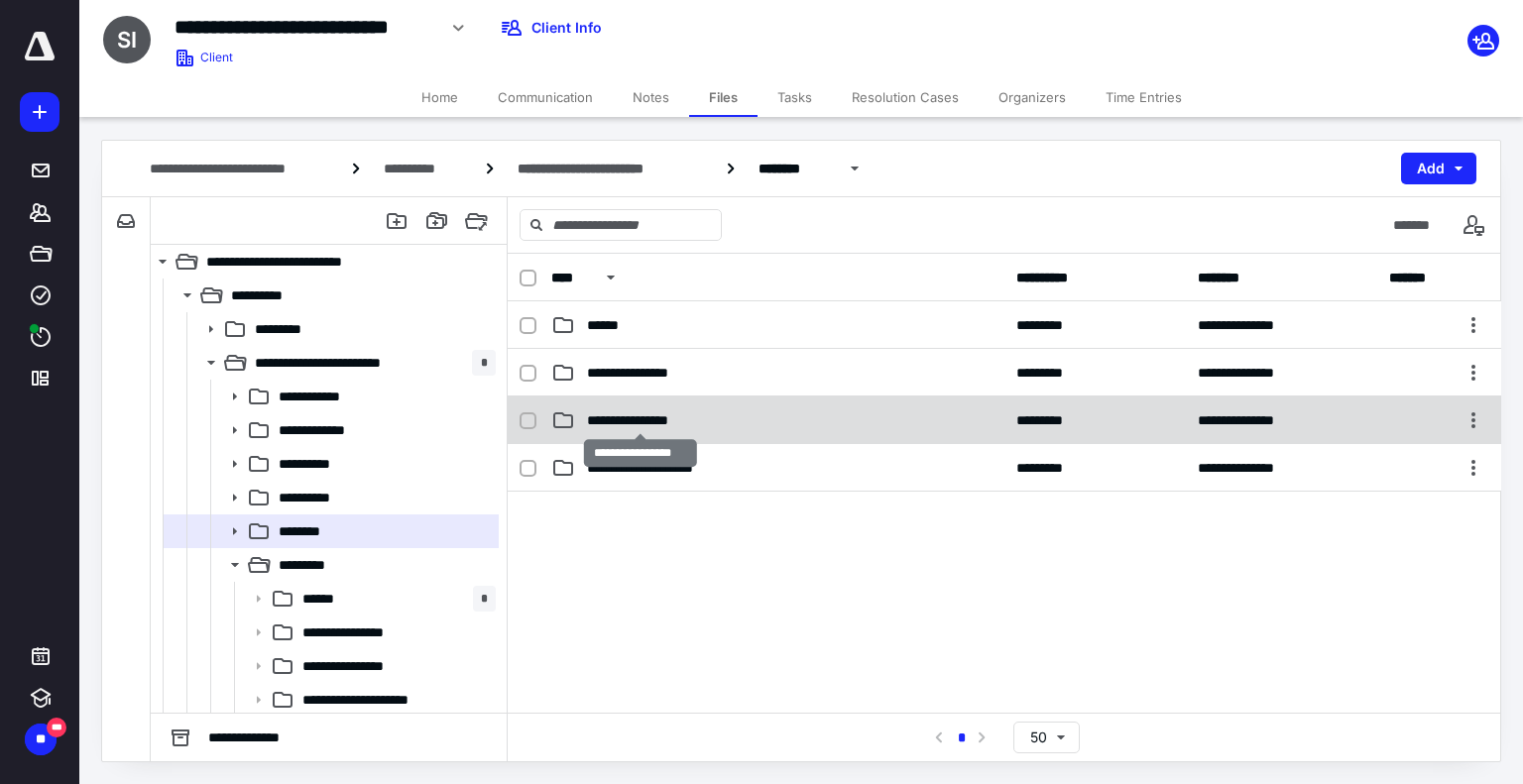 click on "**********" at bounding box center (641, 420) 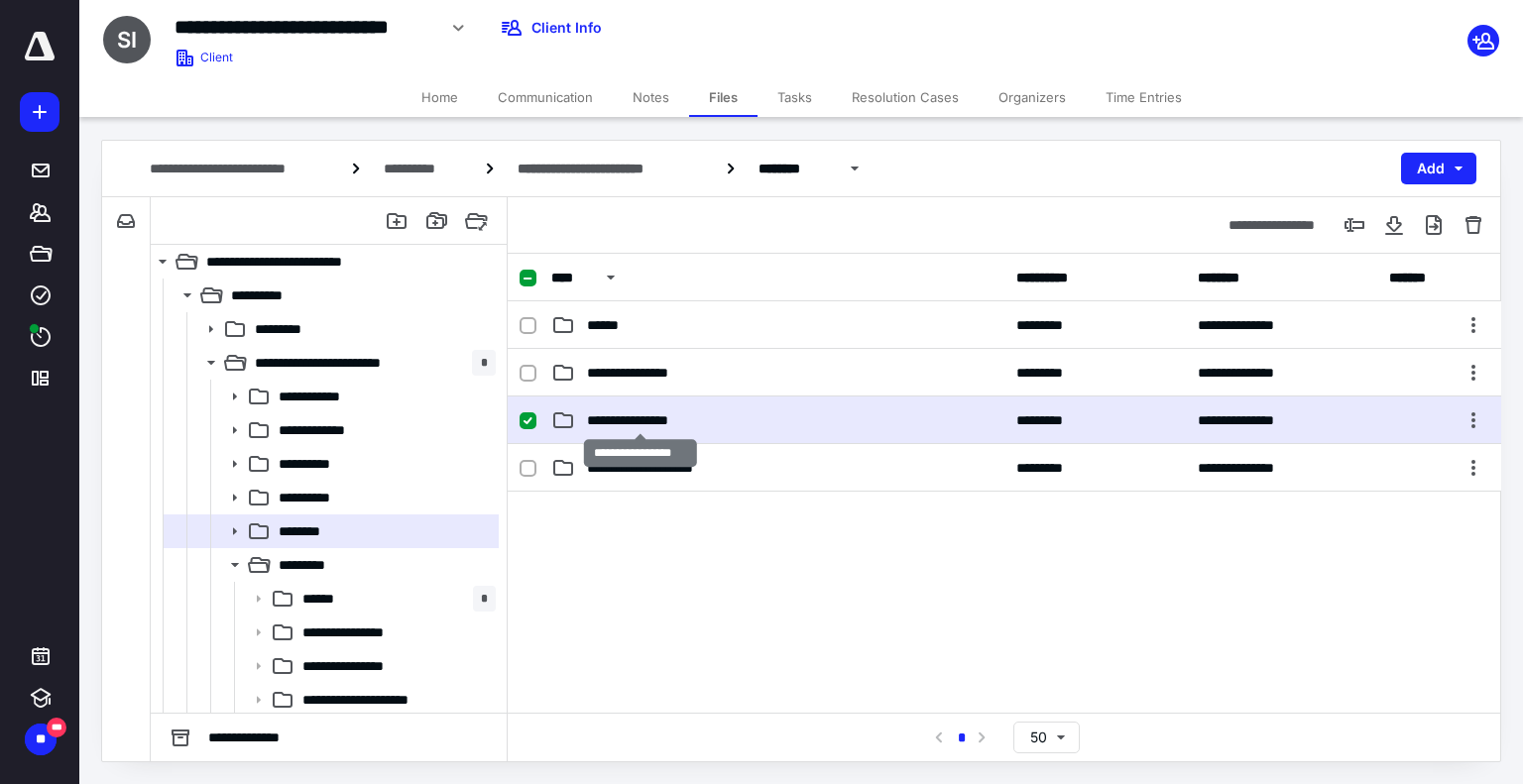 click on "**********" at bounding box center (641, 420) 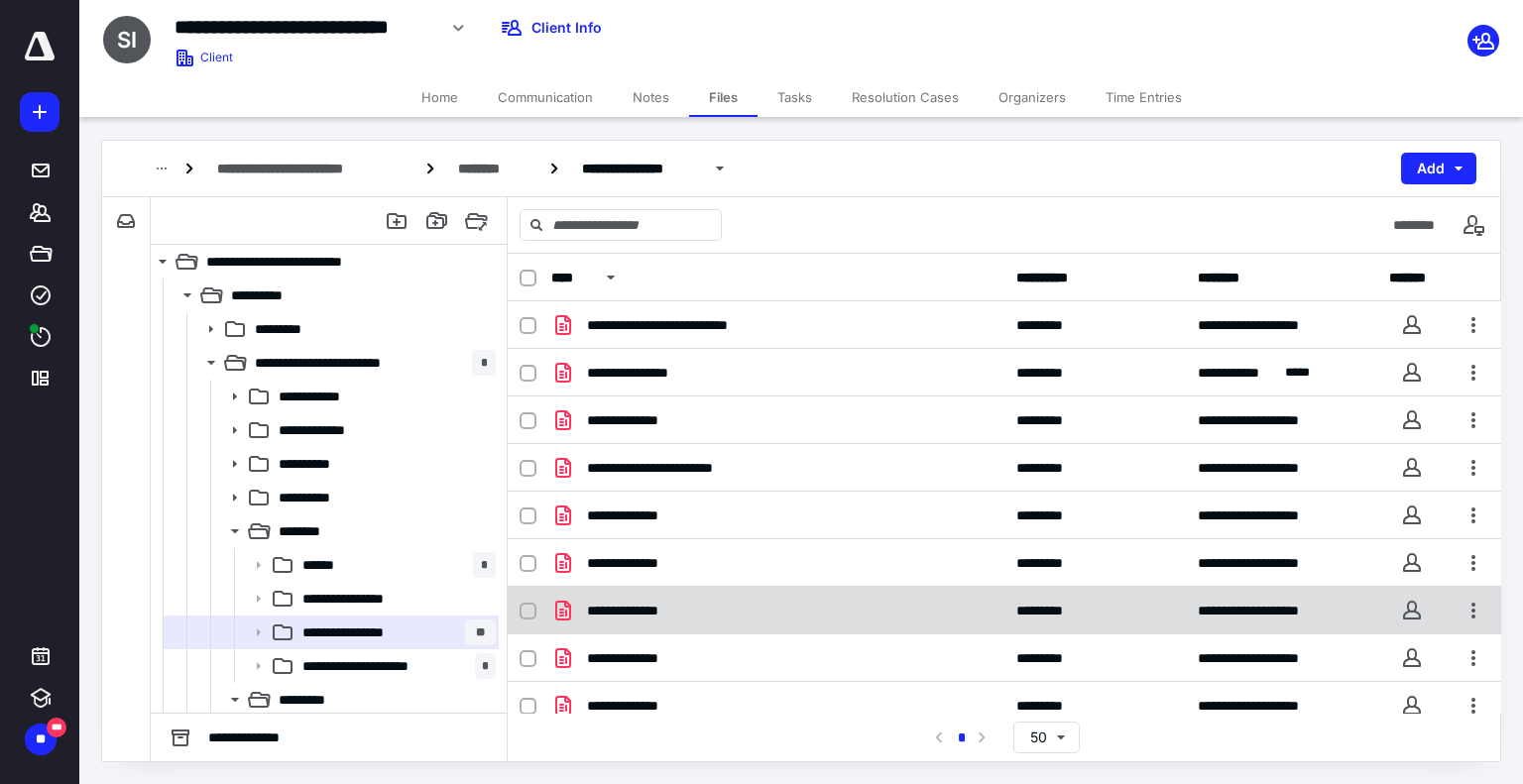 click on "**********" at bounding box center [640, 611] 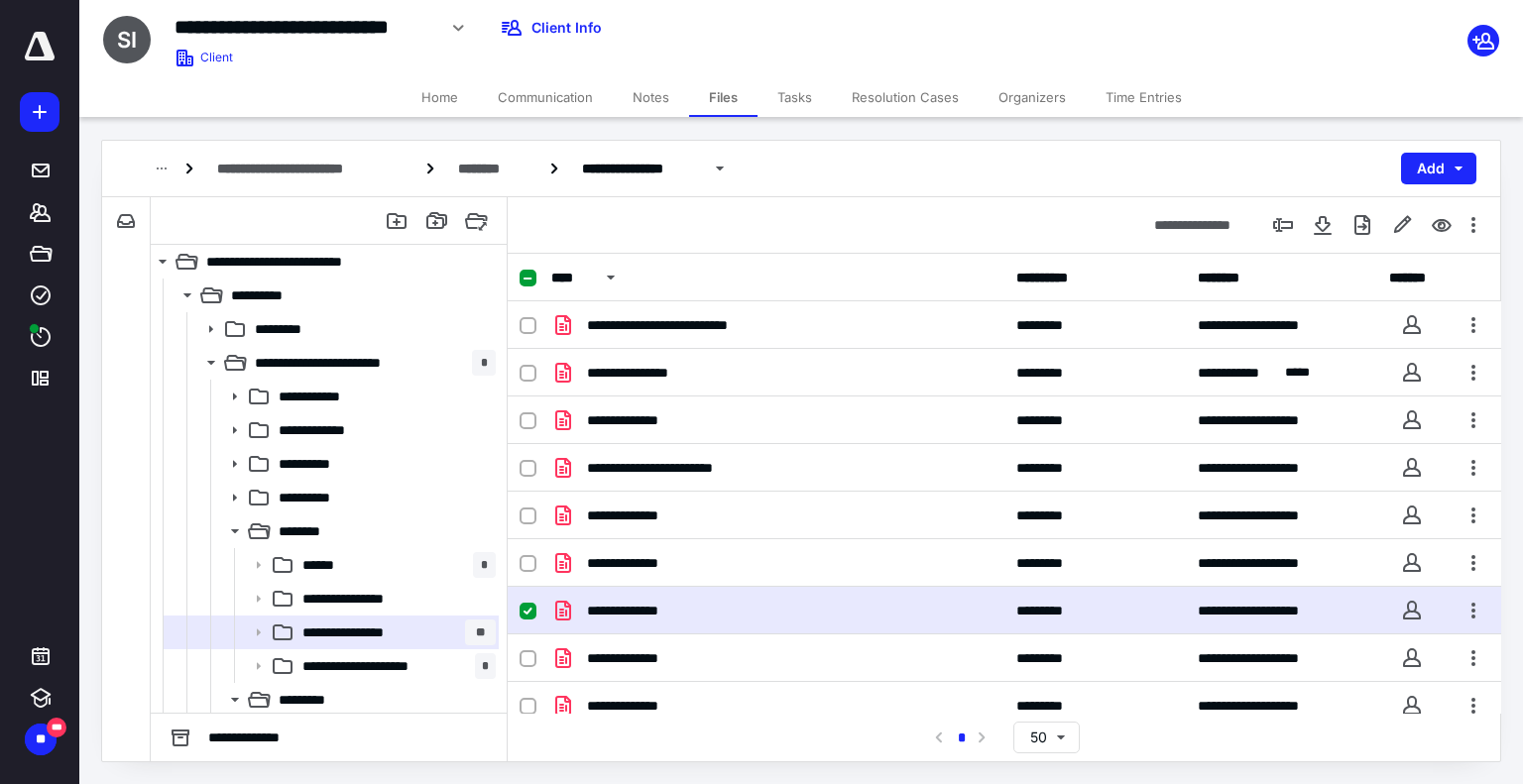 click on "**********" at bounding box center (640, 611) 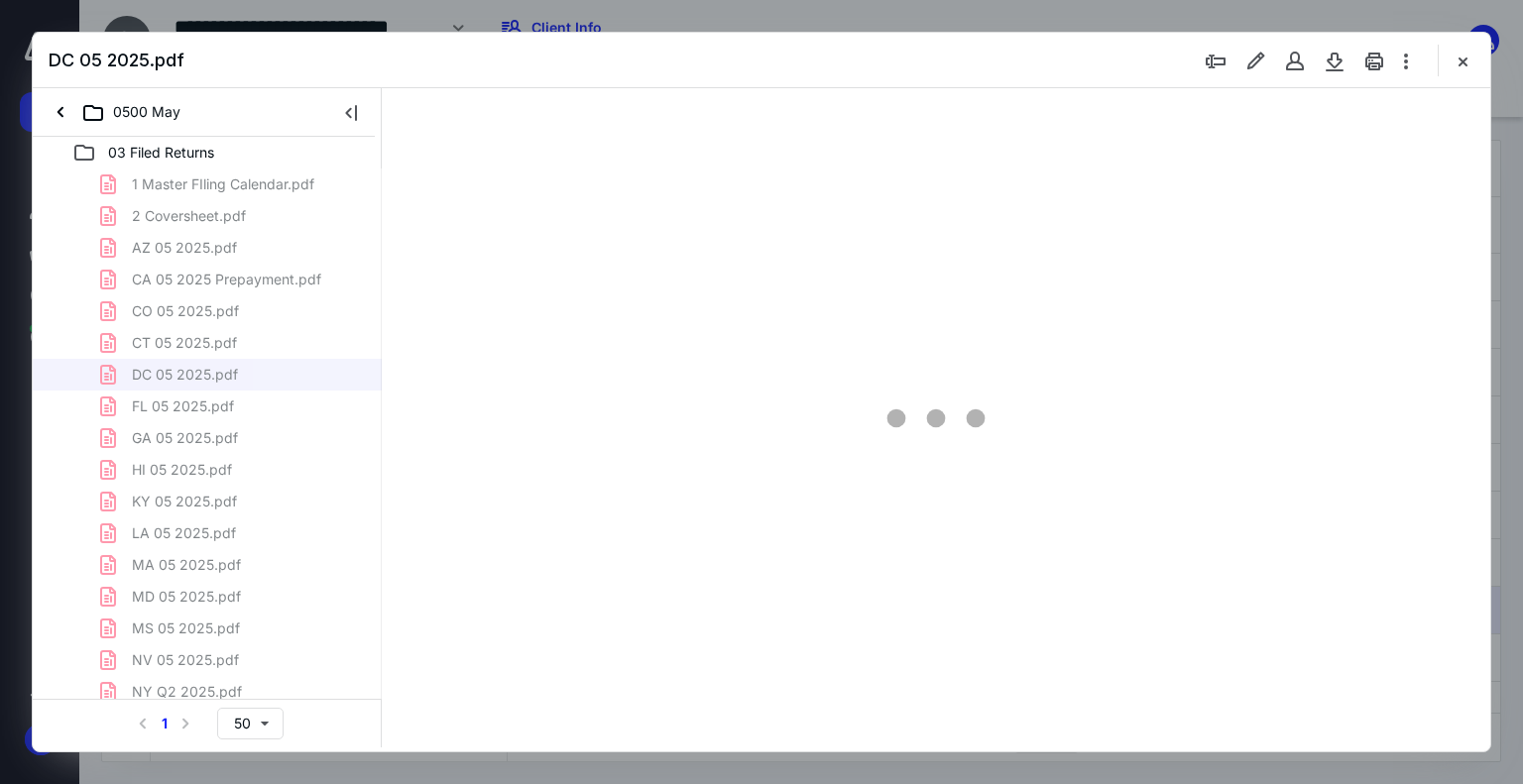 scroll, scrollTop: 0, scrollLeft: 0, axis: both 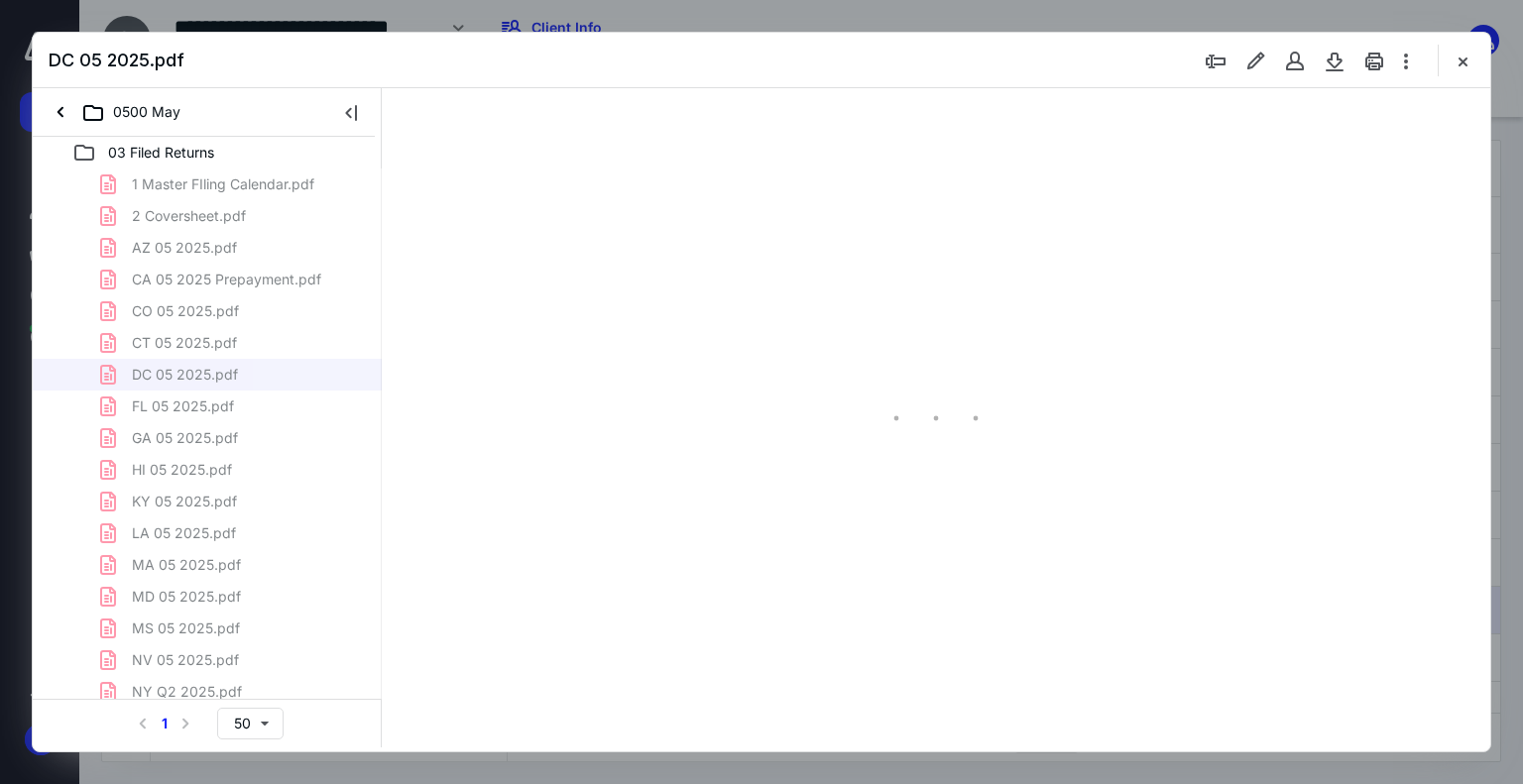 type on "74" 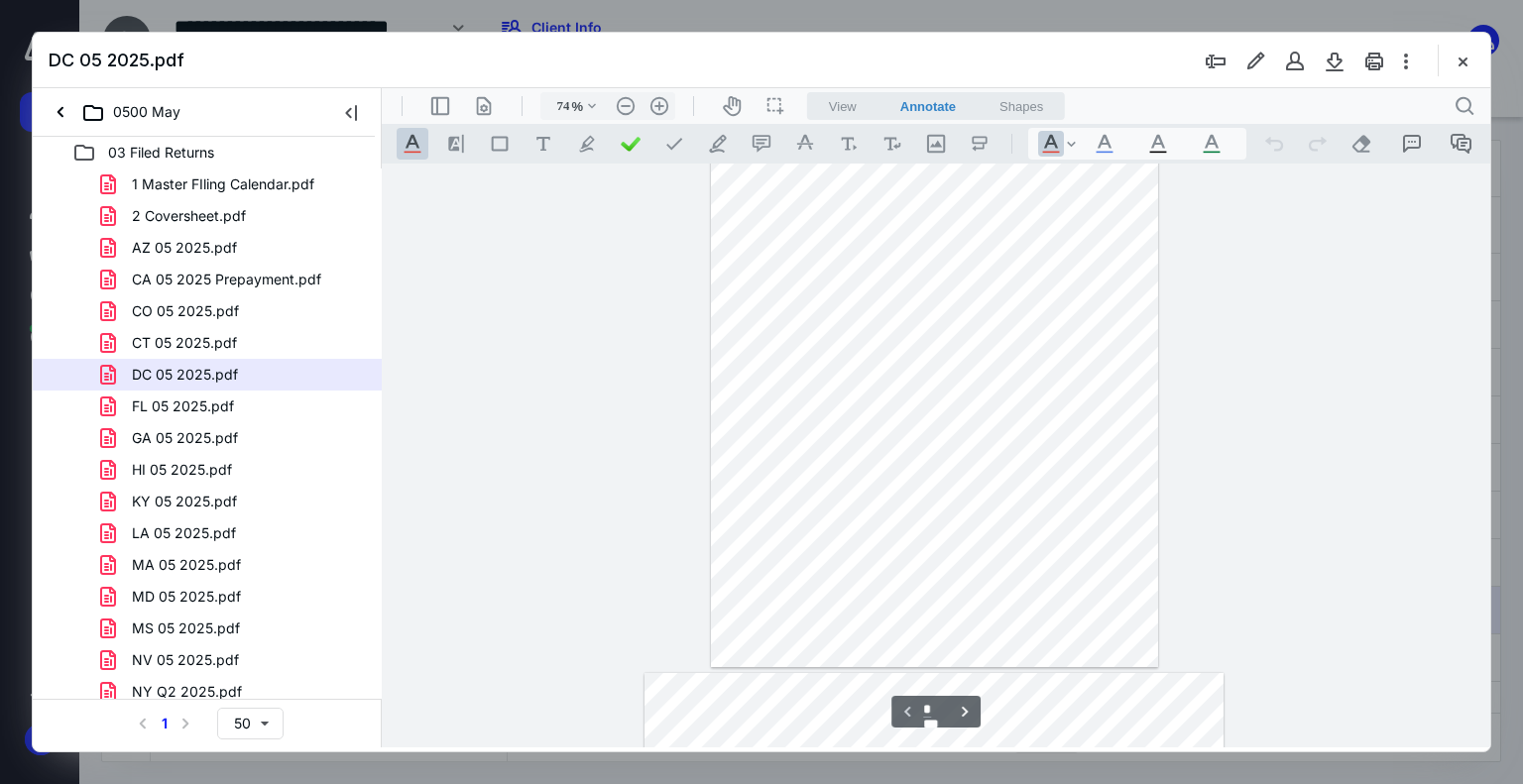 scroll, scrollTop: 277, scrollLeft: 0, axis: vertical 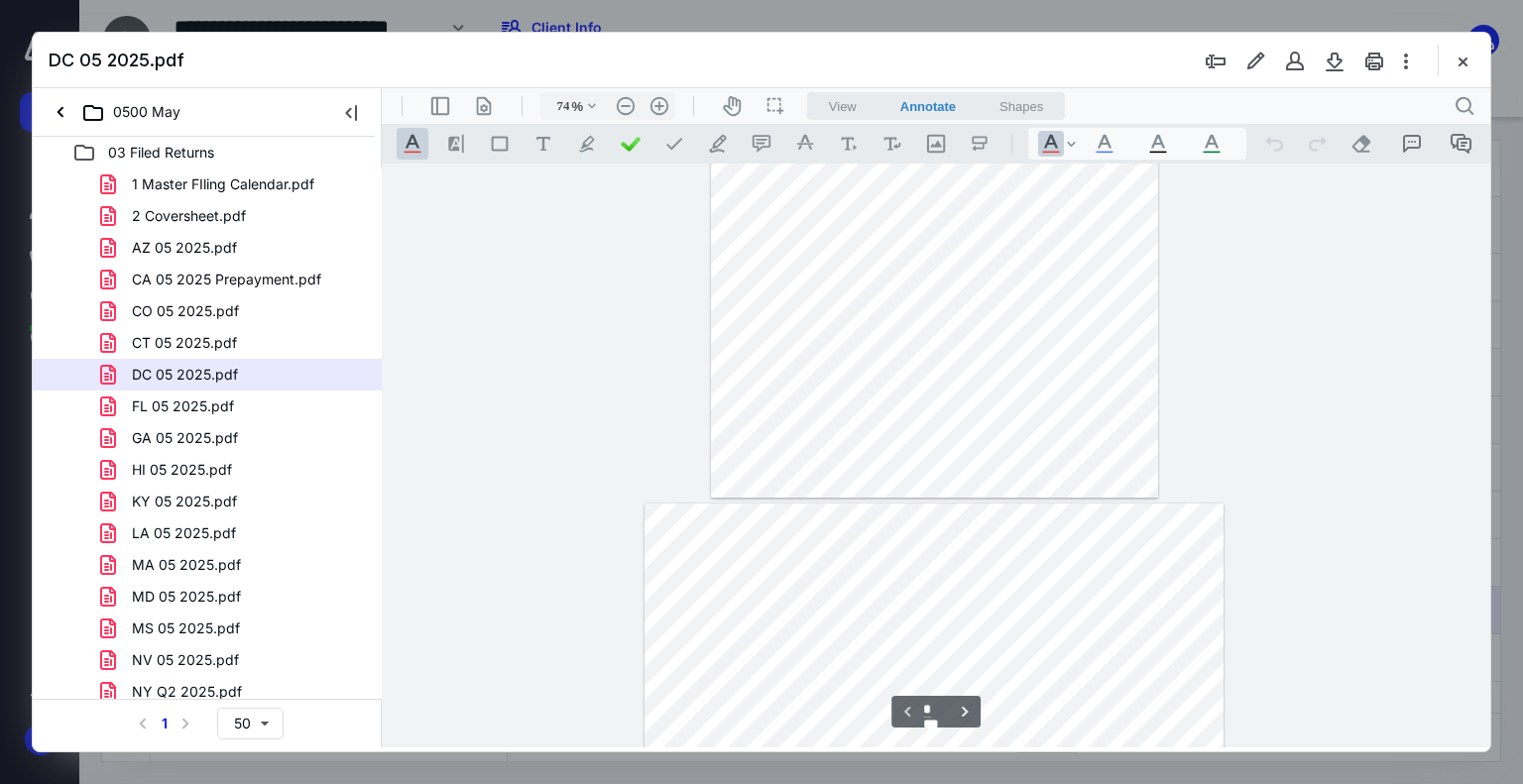 type on "*" 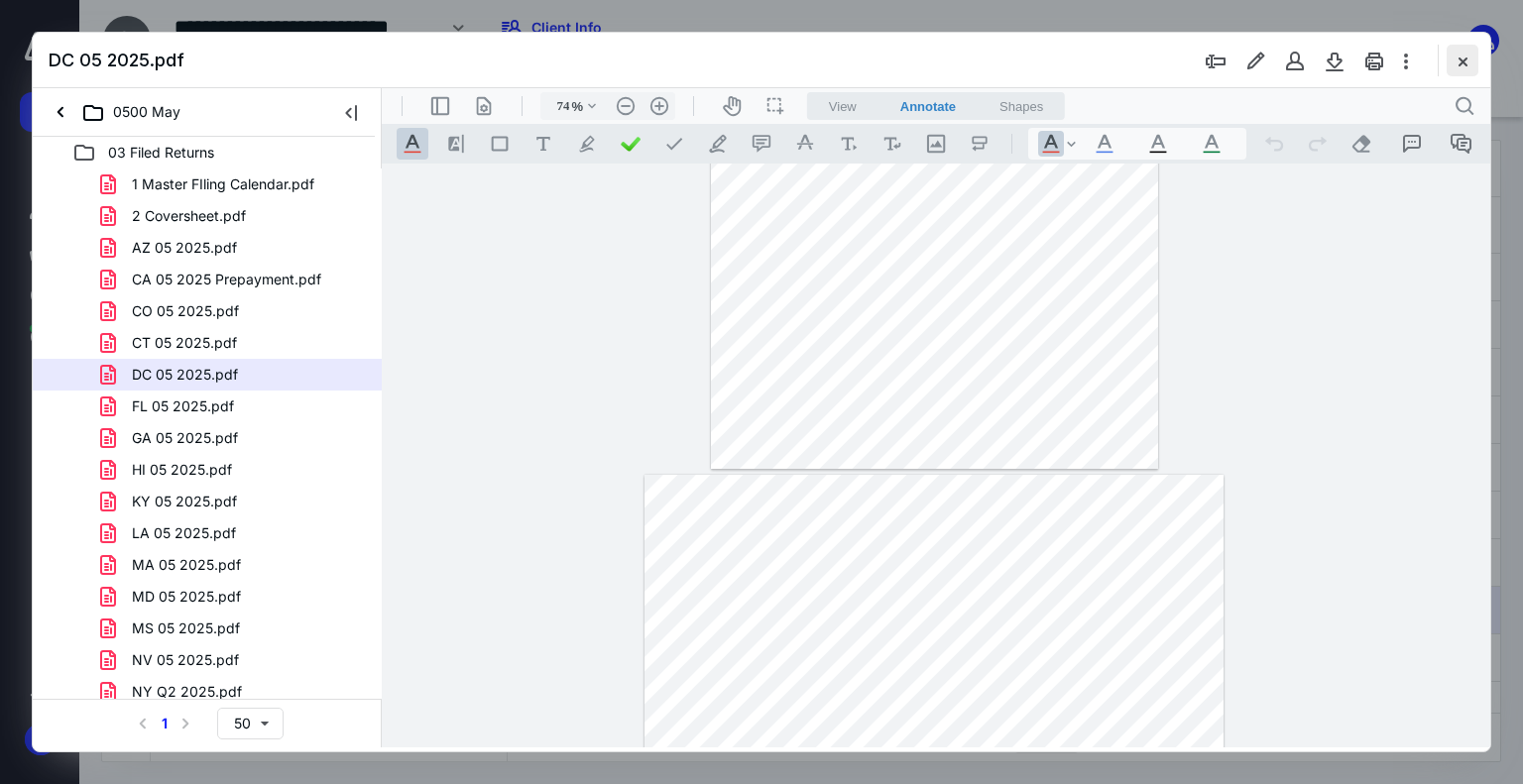 click at bounding box center [1463, 60] 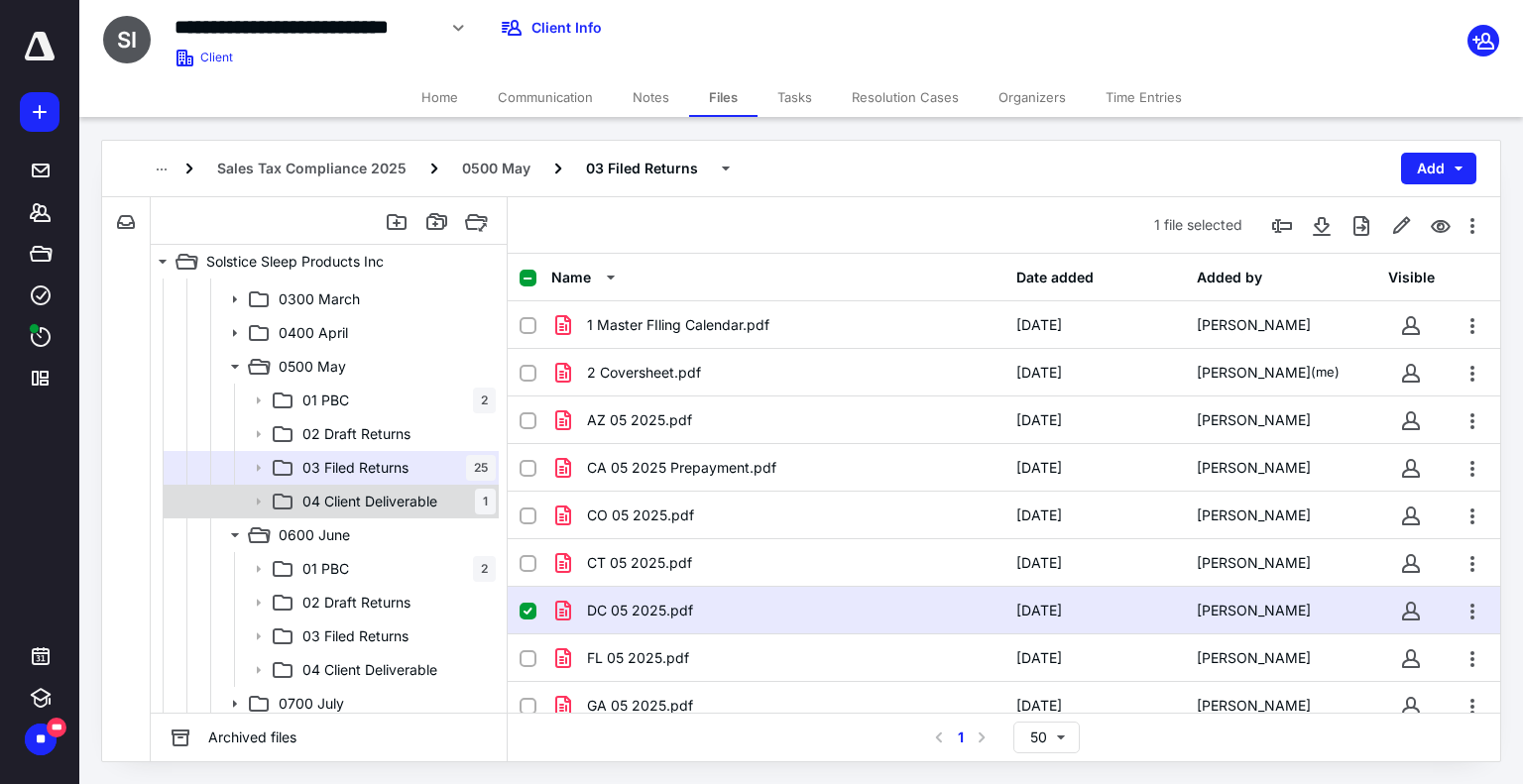 scroll, scrollTop: 198, scrollLeft: 0, axis: vertical 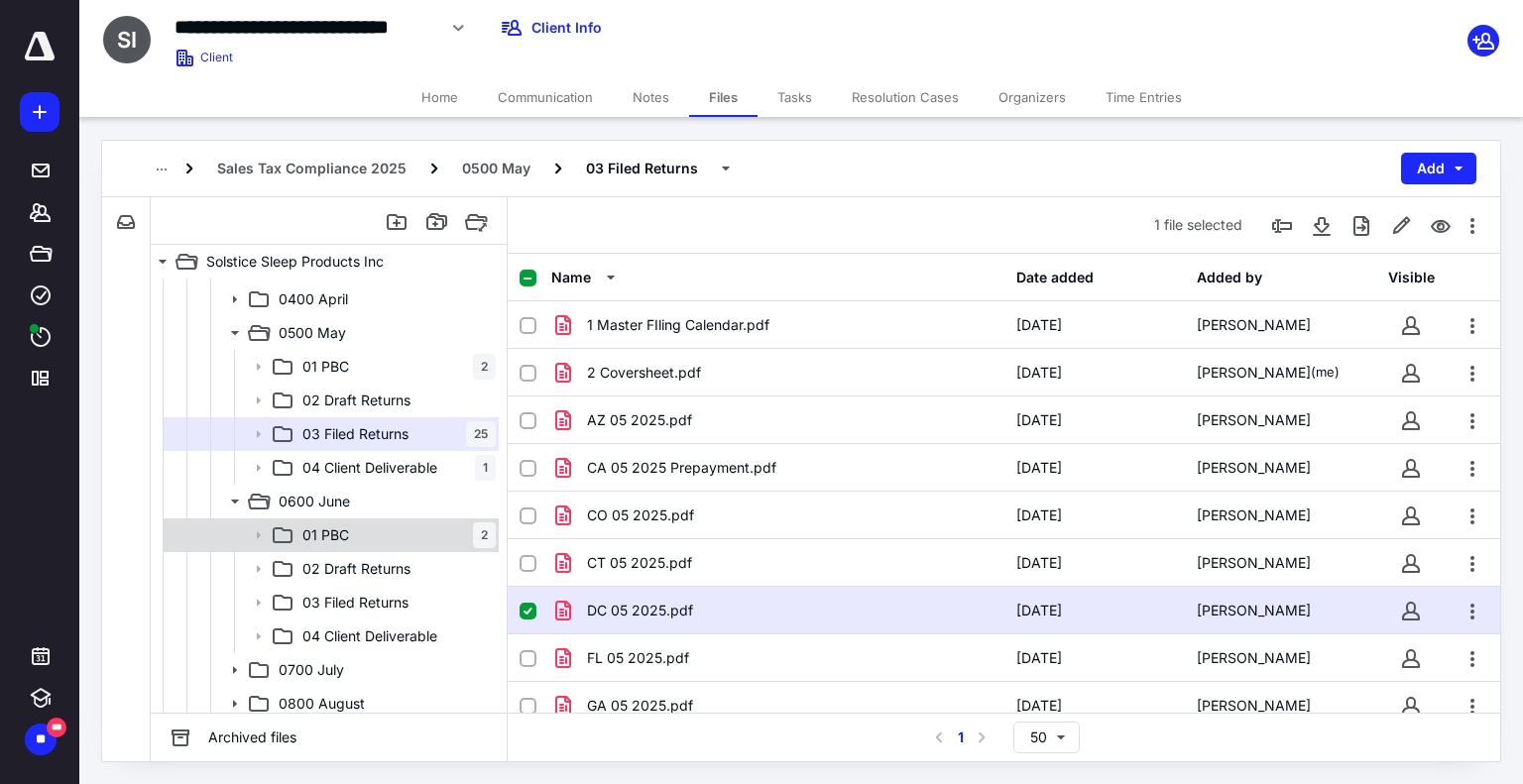 click on "01 PBC 2" at bounding box center [395, 535] 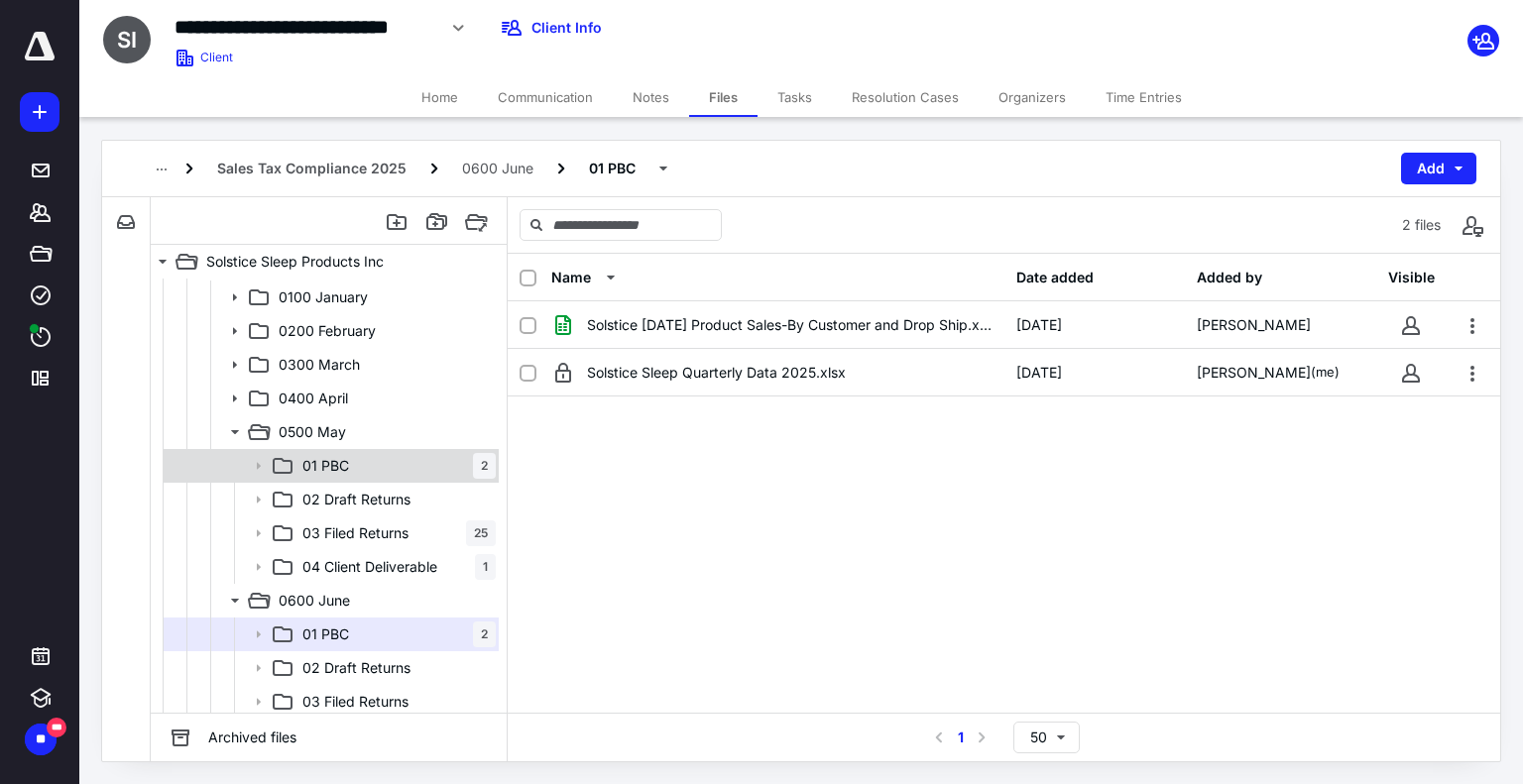 scroll, scrollTop: 0, scrollLeft: 0, axis: both 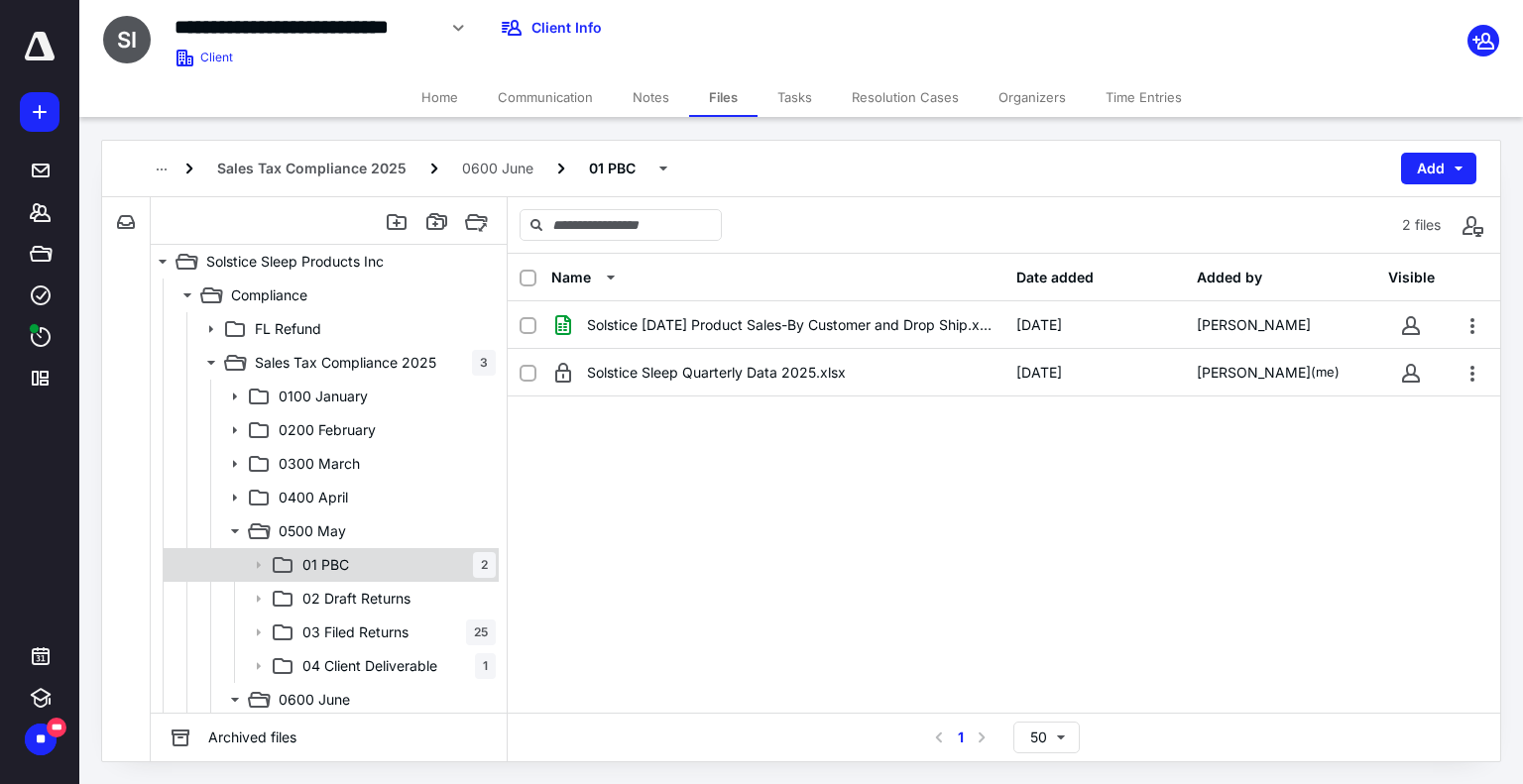 click on "Sales Tax Compliance 2025" at bounding box center [345, 363] 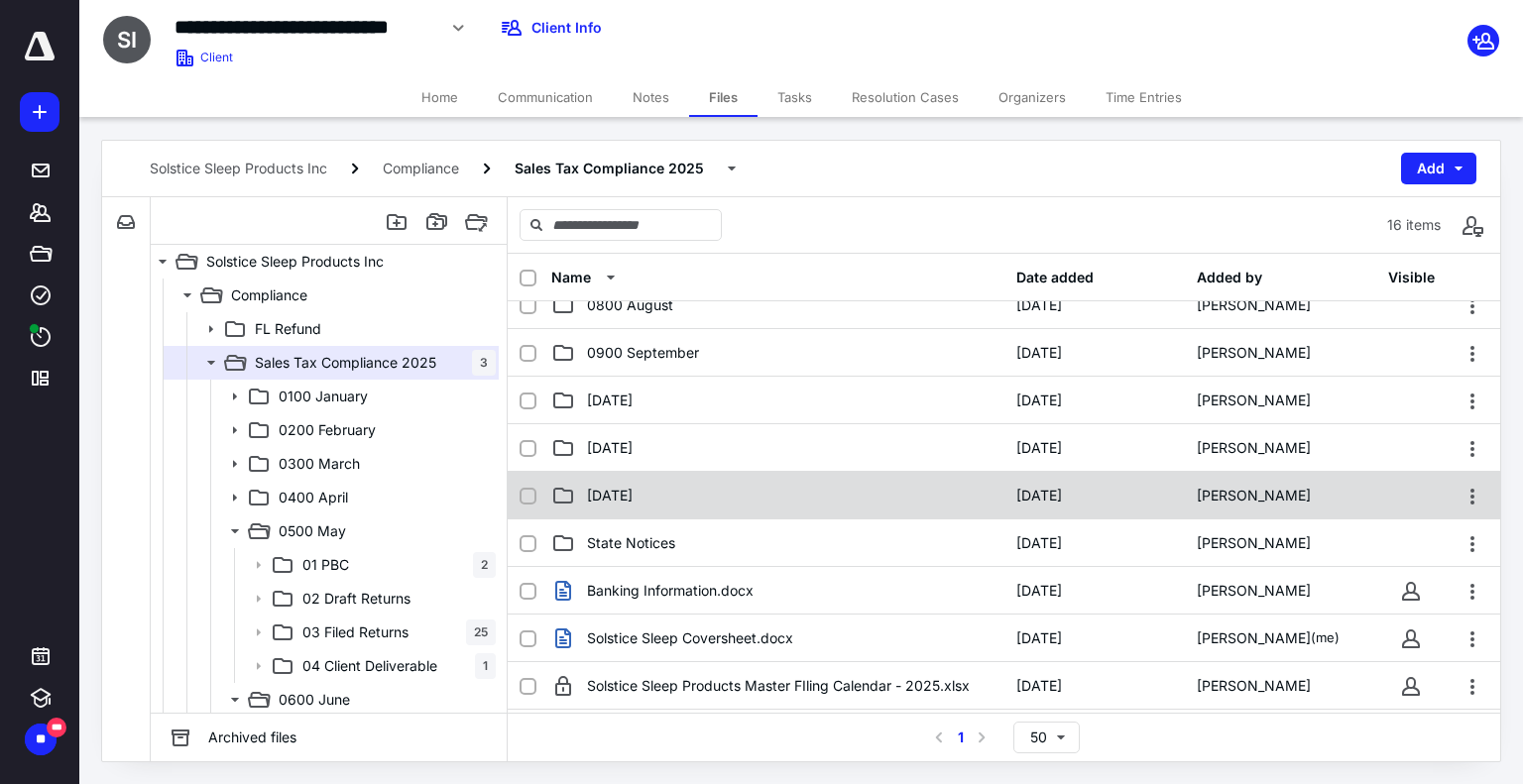 scroll, scrollTop: 501, scrollLeft: 0, axis: vertical 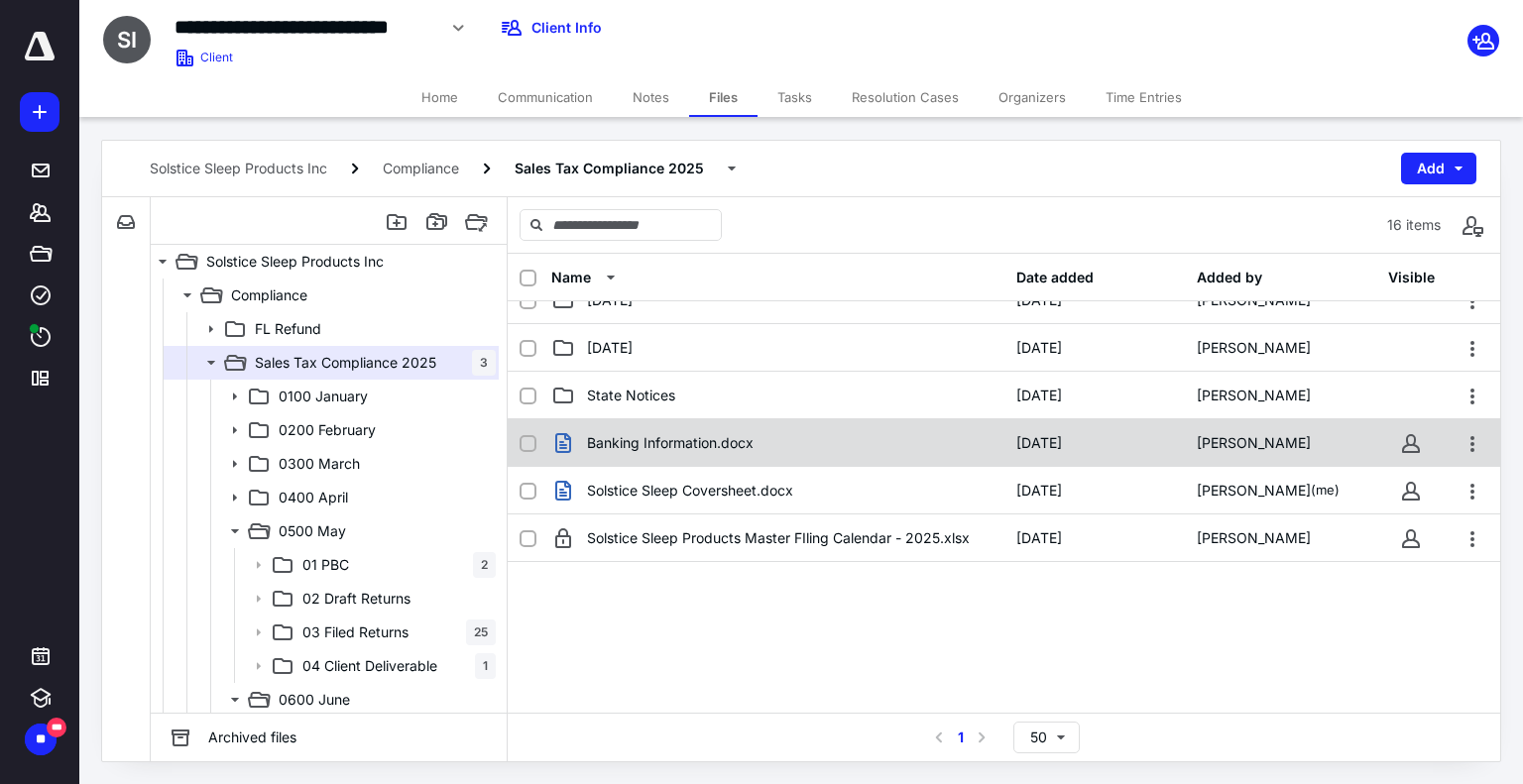click on "Banking Information.docx" at bounding box center (670, 443) 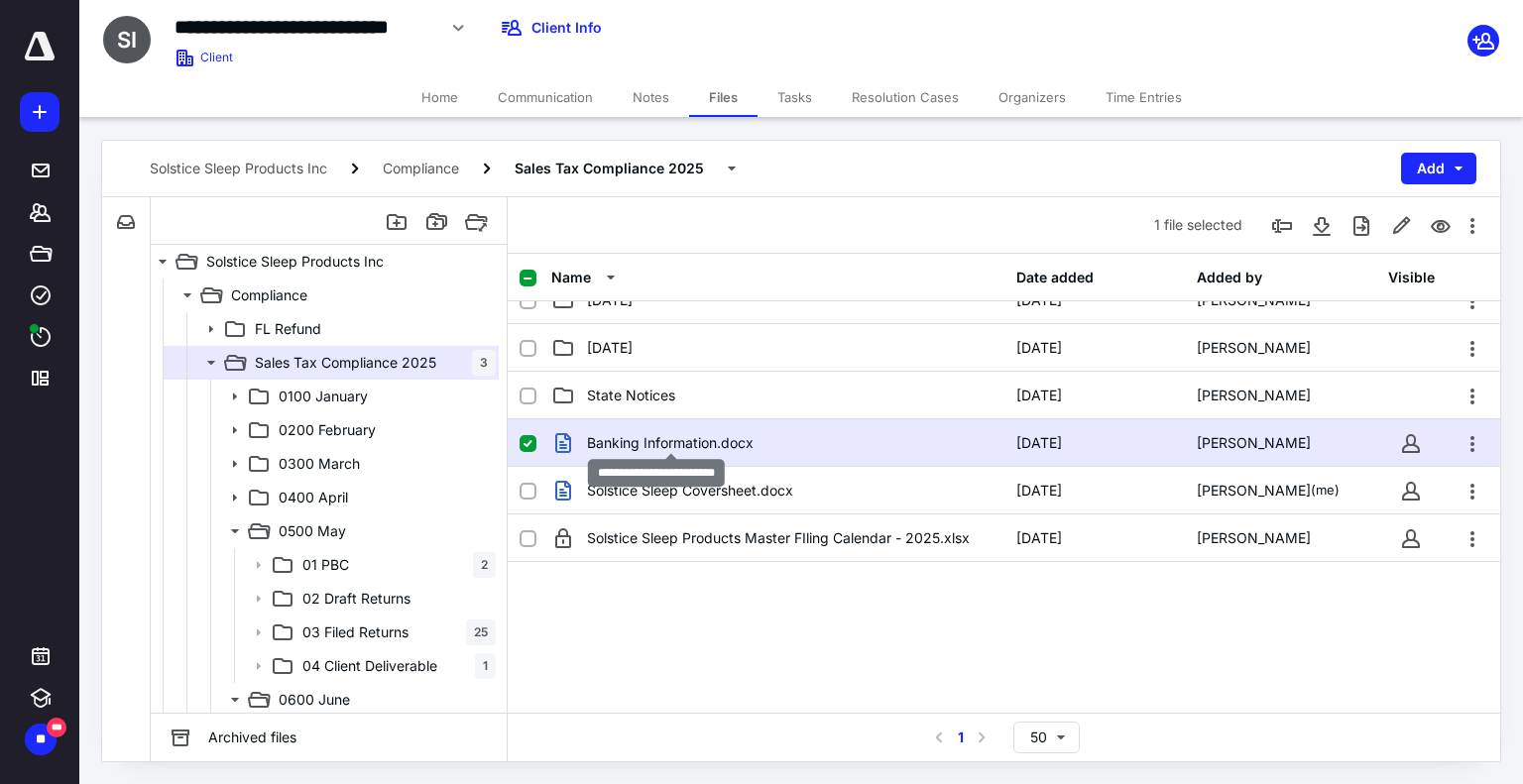 checkbox on "true" 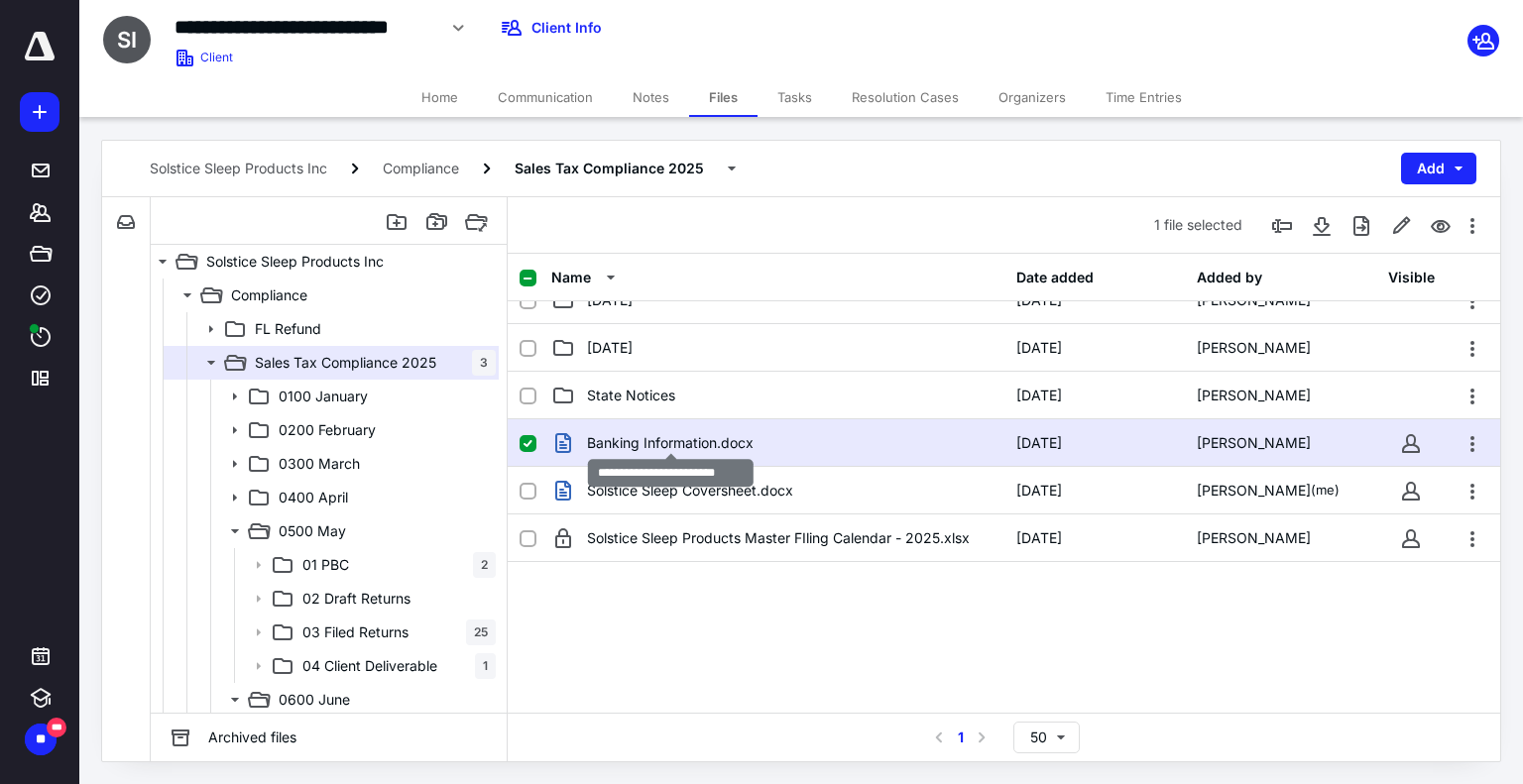 click on "Banking Information.docx" at bounding box center [670, 443] 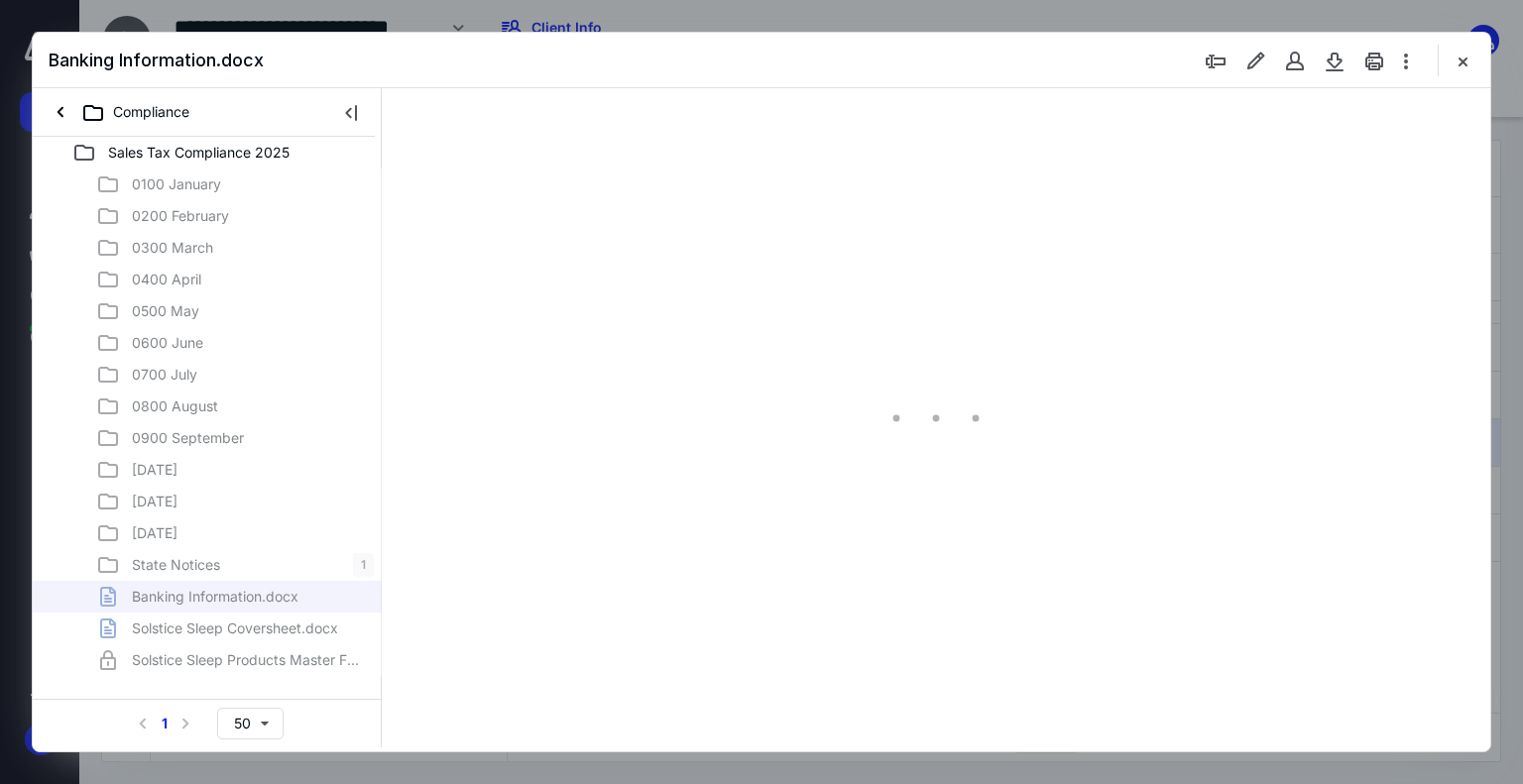 scroll, scrollTop: 0, scrollLeft: 0, axis: both 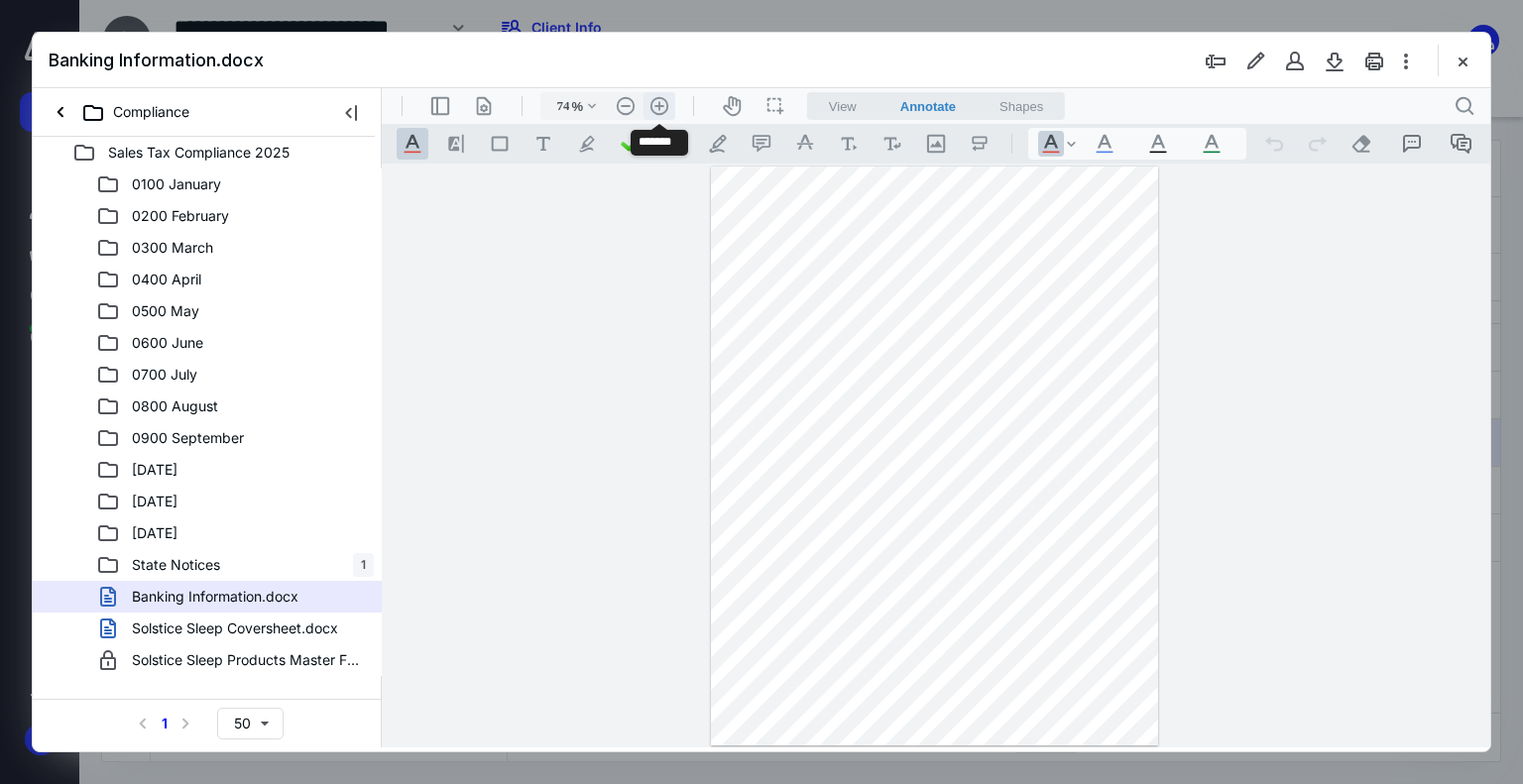 click on ".cls-1{fill:#abb0c4;} icon - header - zoom - in - line" at bounding box center (659, 106) 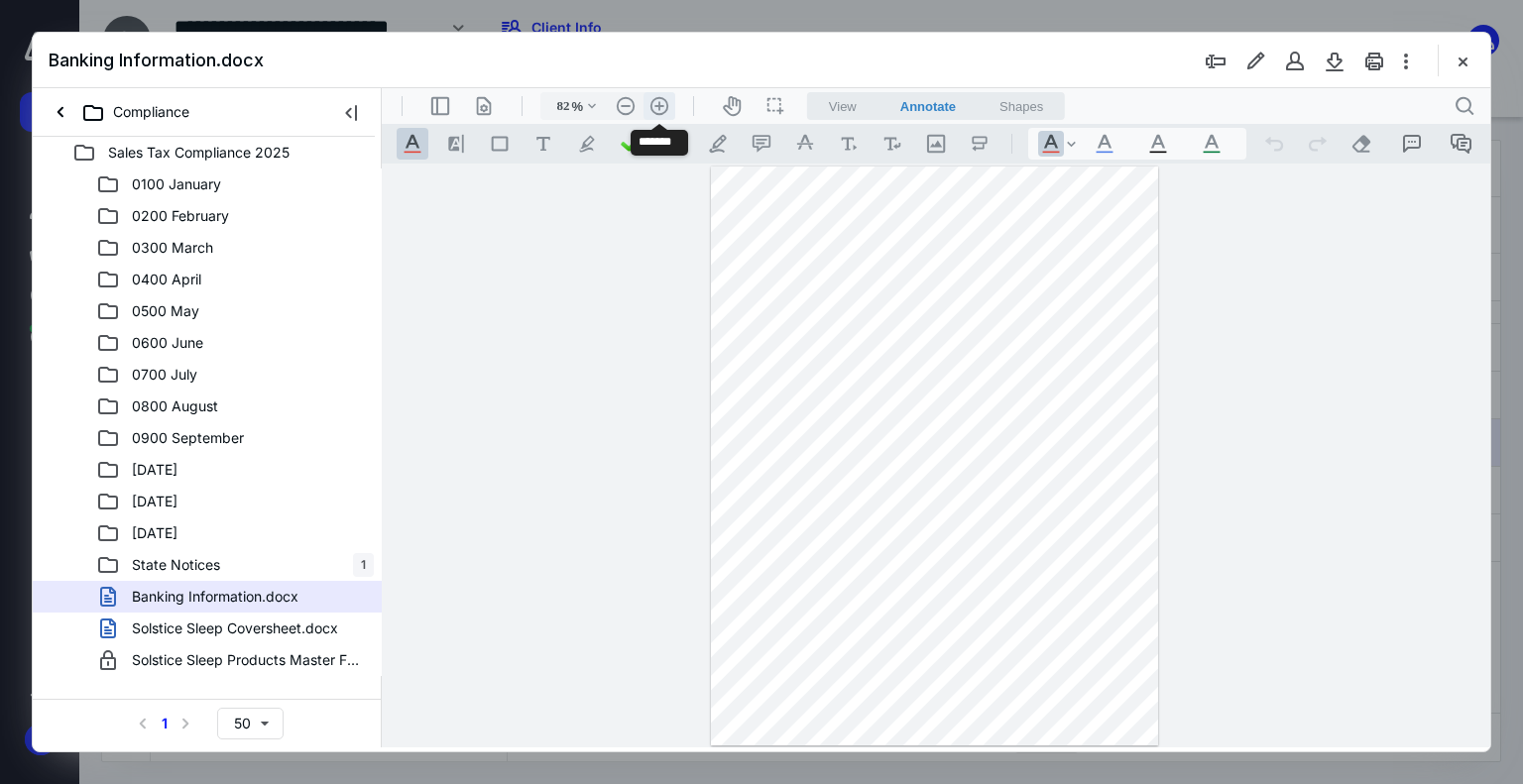 click on ".cls-1{fill:#abb0c4;} icon - header - zoom - in - line" at bounding box center (659, 106) 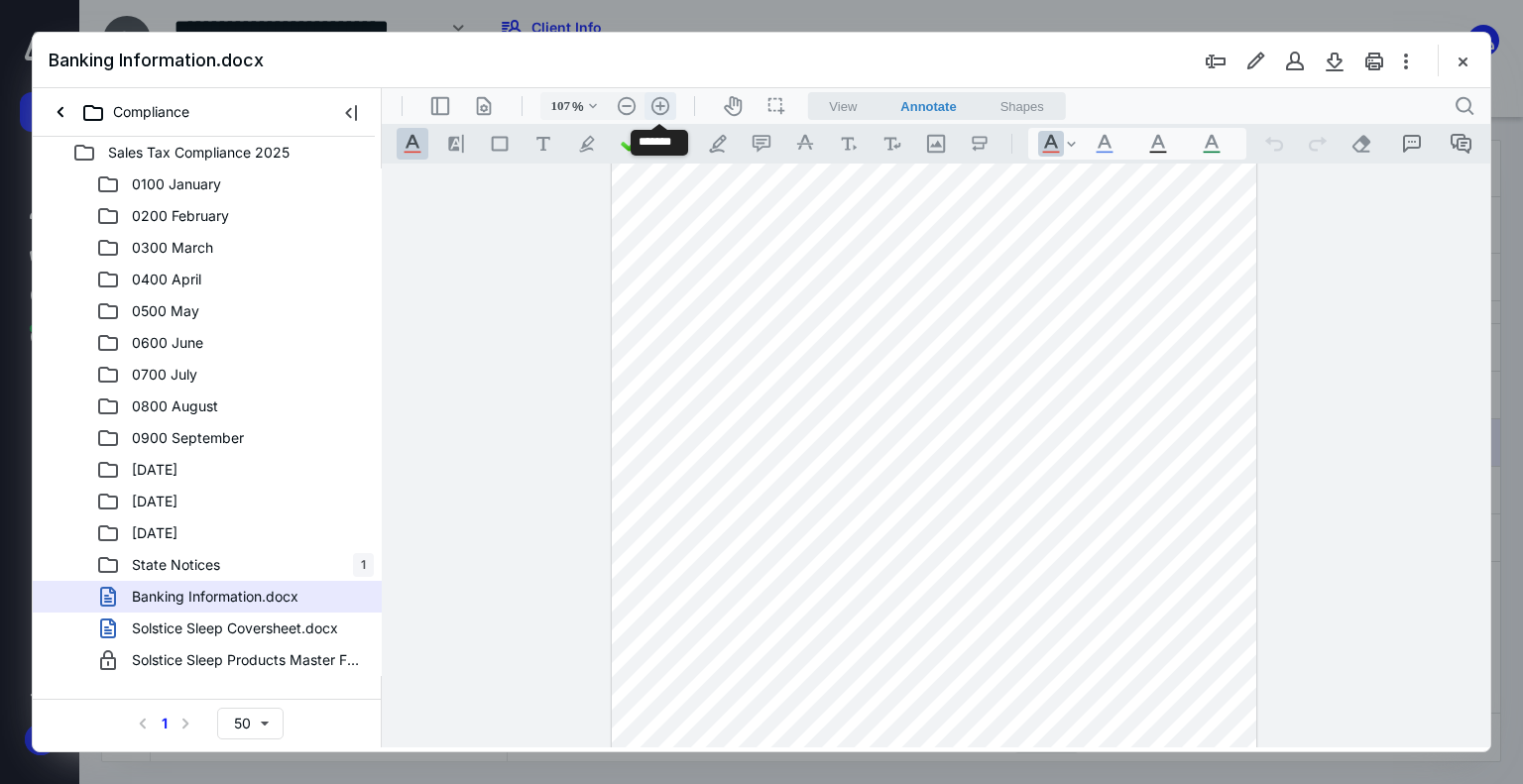 click on ".cls-1{fill:#abb0c4;} icon - header - zoom - in - line" at bounding box center (660, 106) 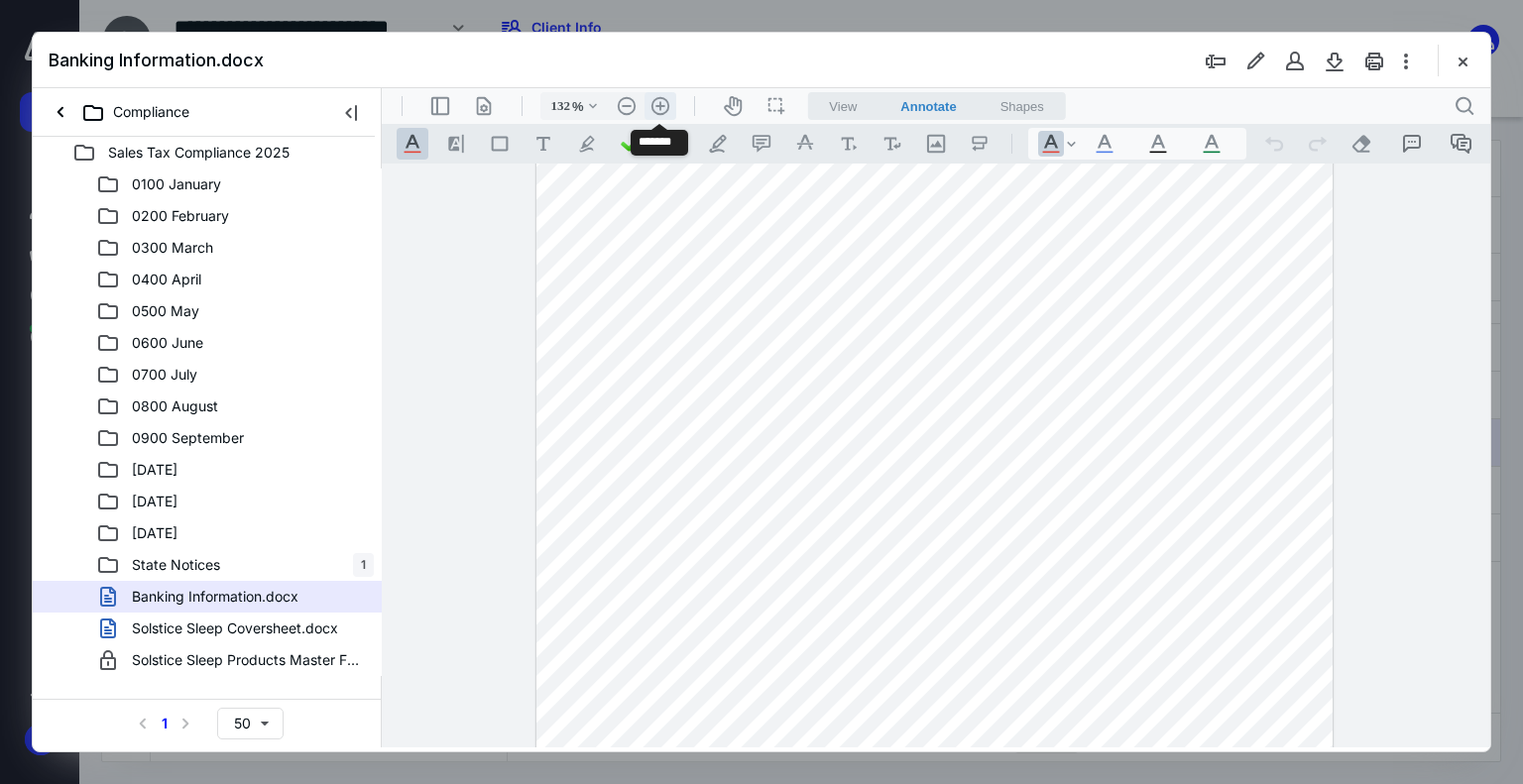 click on ".cls-1{fill:#abb0c4;} icon - header - zoom - in - line" at bounding box center [660, 106] 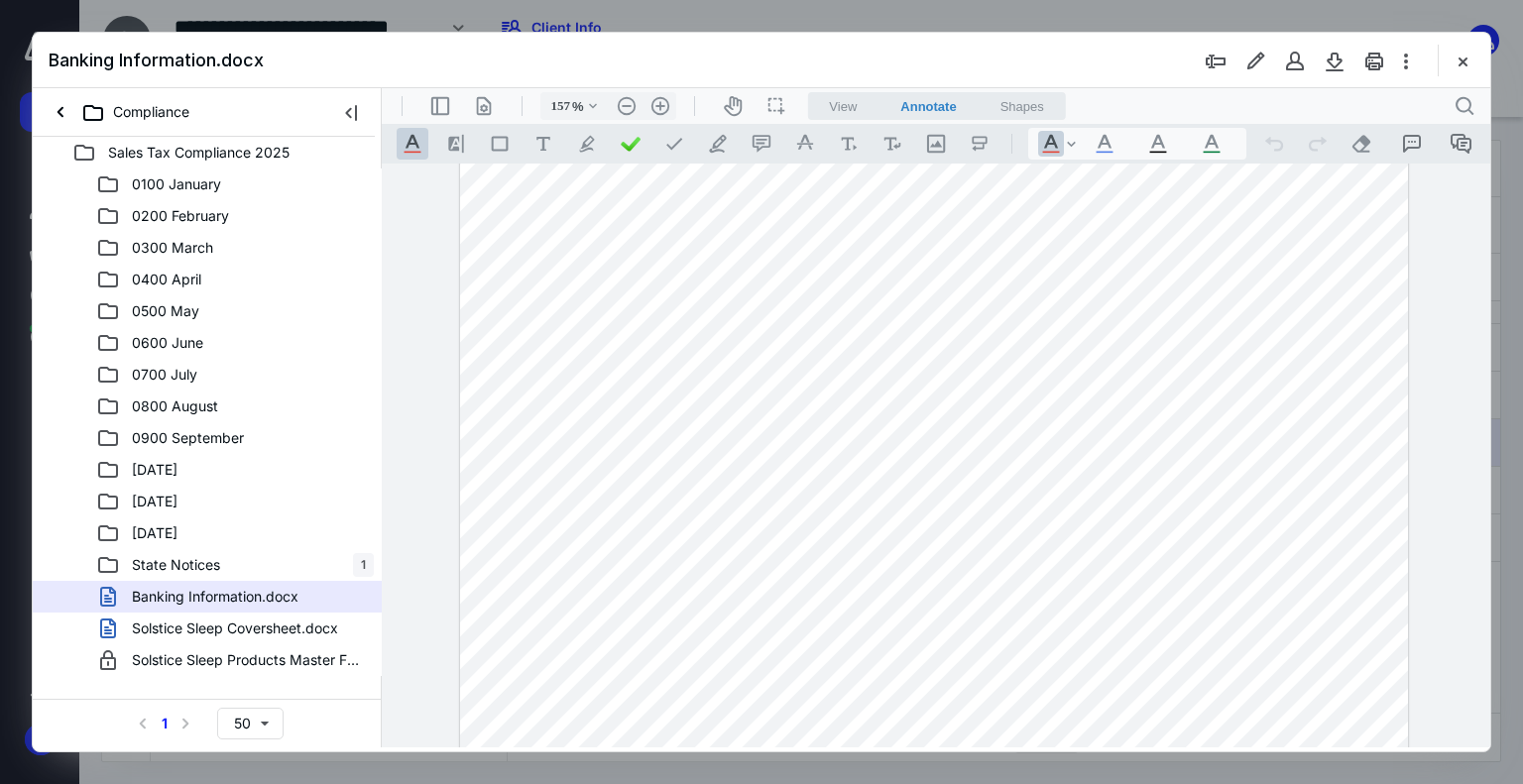 scroll, scrollTop: 0, scrollLeft: 0, axis: both 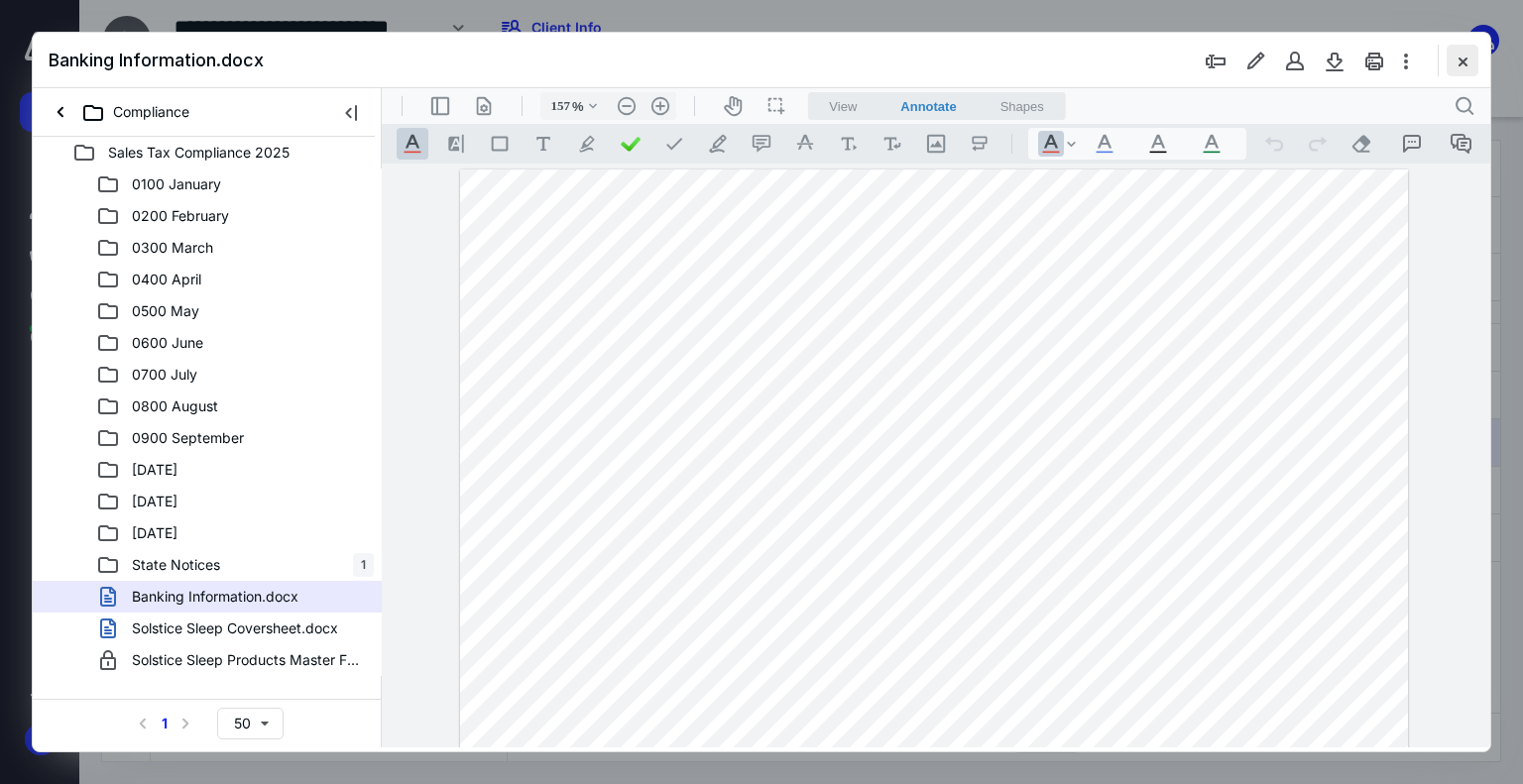 click at bounding box center [1463, 60] 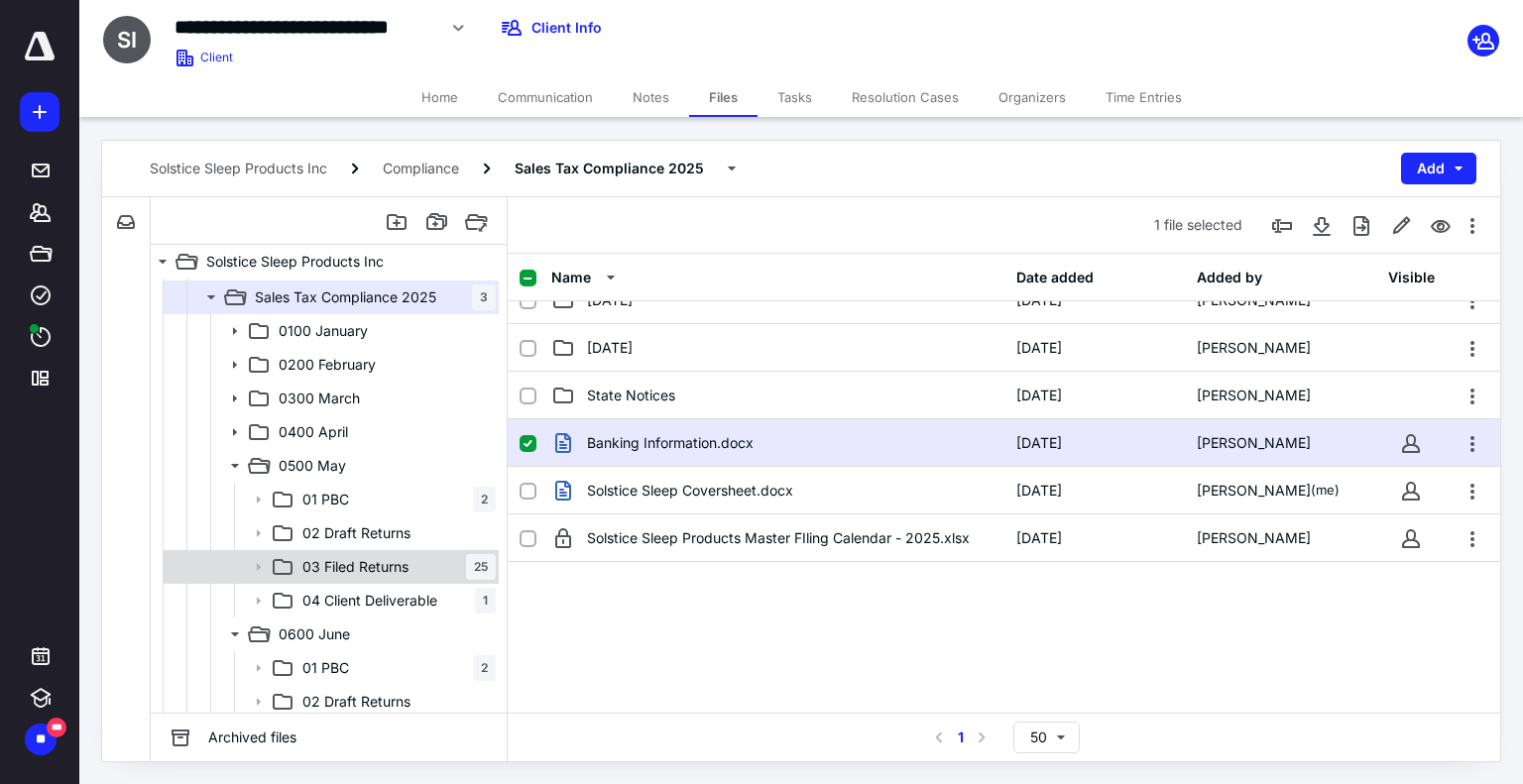 scroll, scrollTop: 99, scrollLeft: 0, axis: vertical 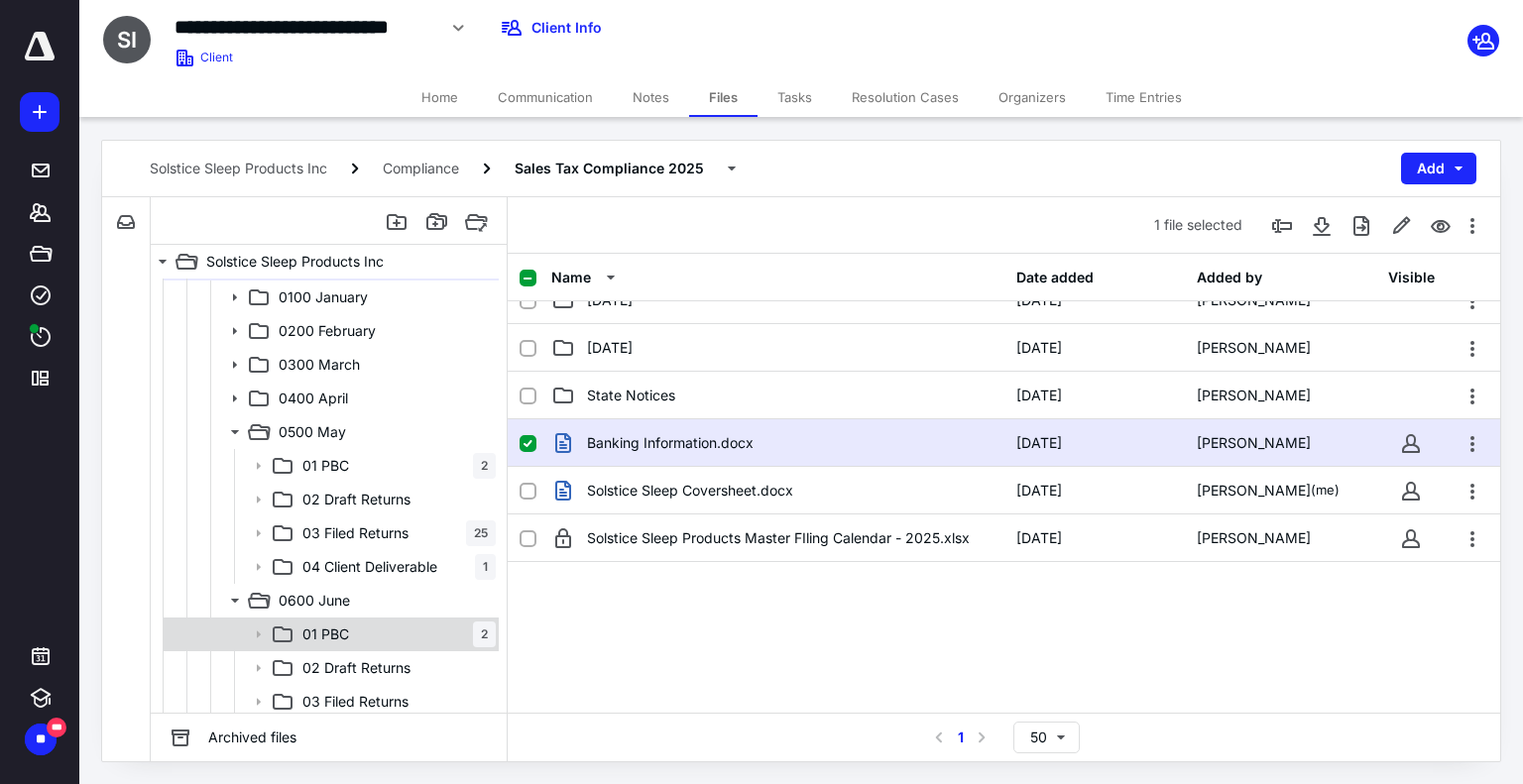 click on "01 PBC 2" at bounding box center (395, 634) 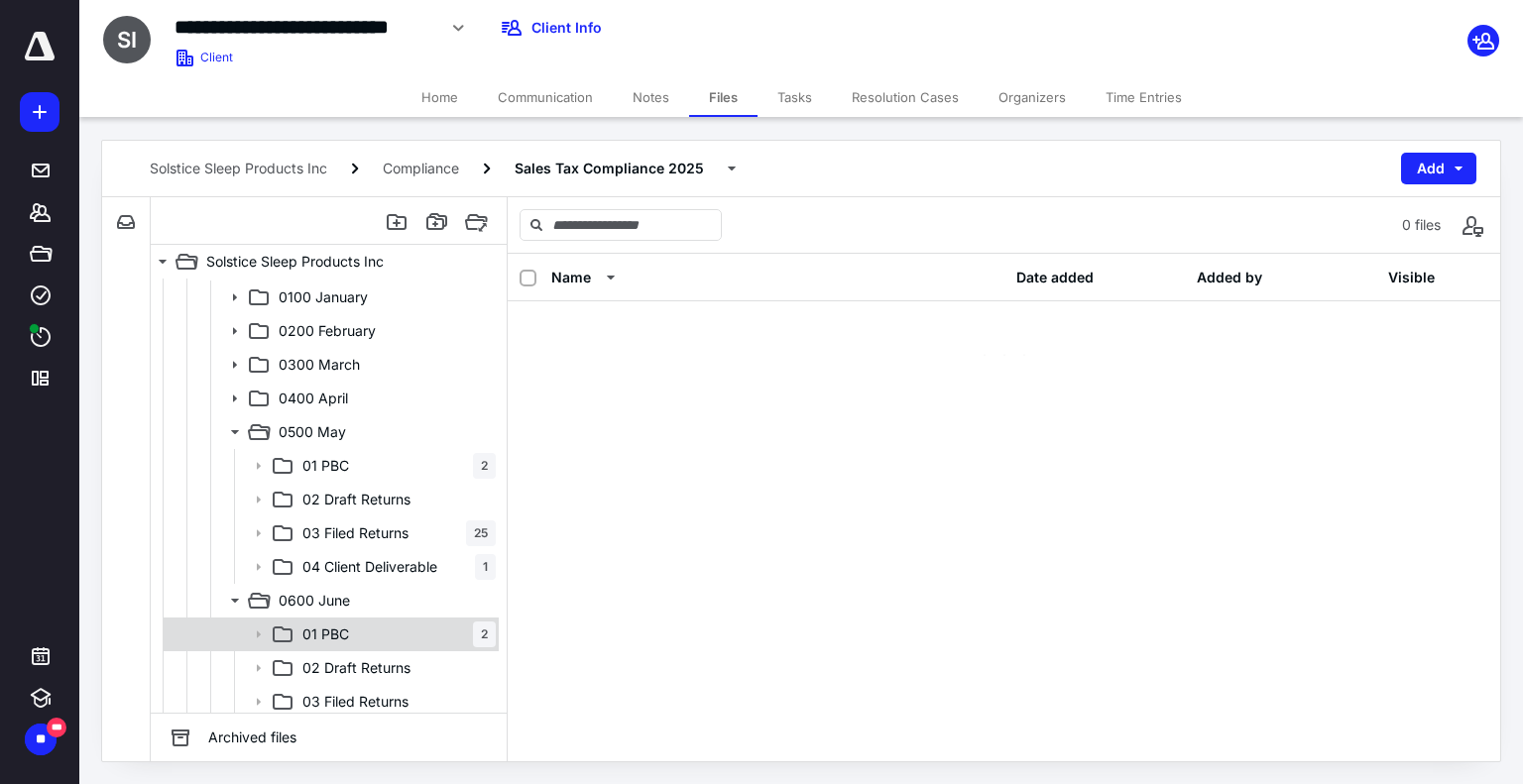 scroll, scrollTop: 0, scrollLeft: 0, axis: both 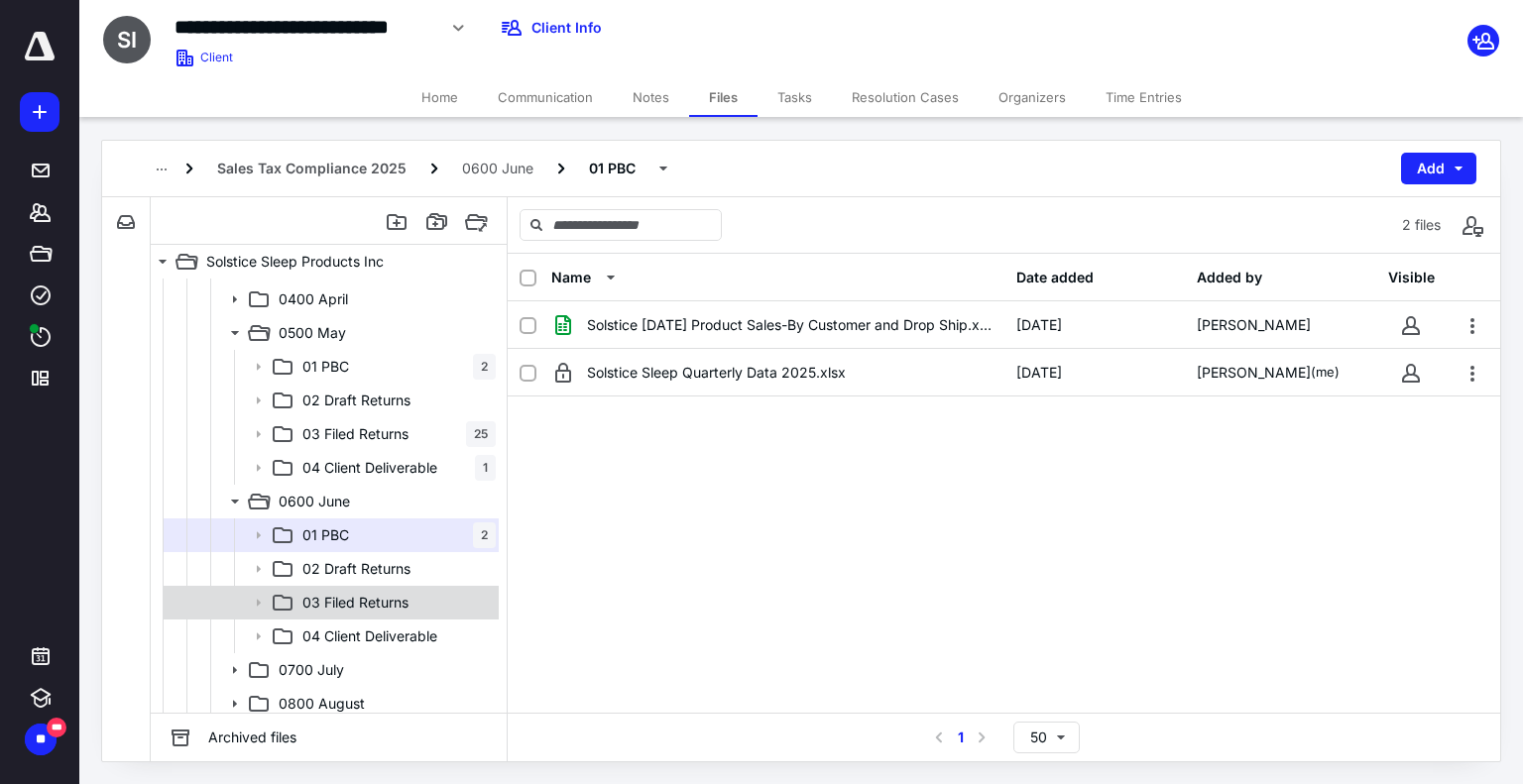 click on "03 Filed Returns" at bounding box center (355, 603) 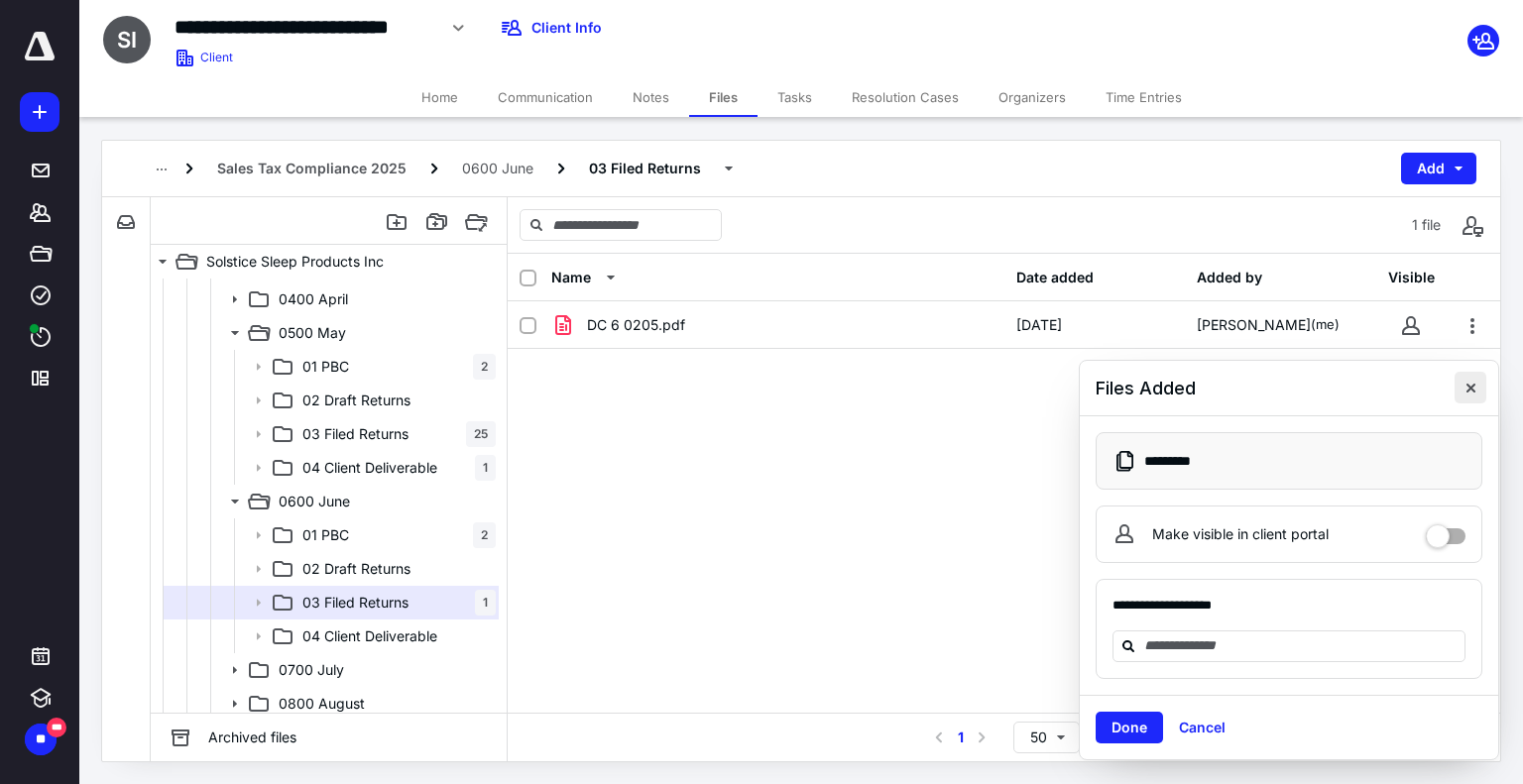 click at bounding box center [1470, 388] 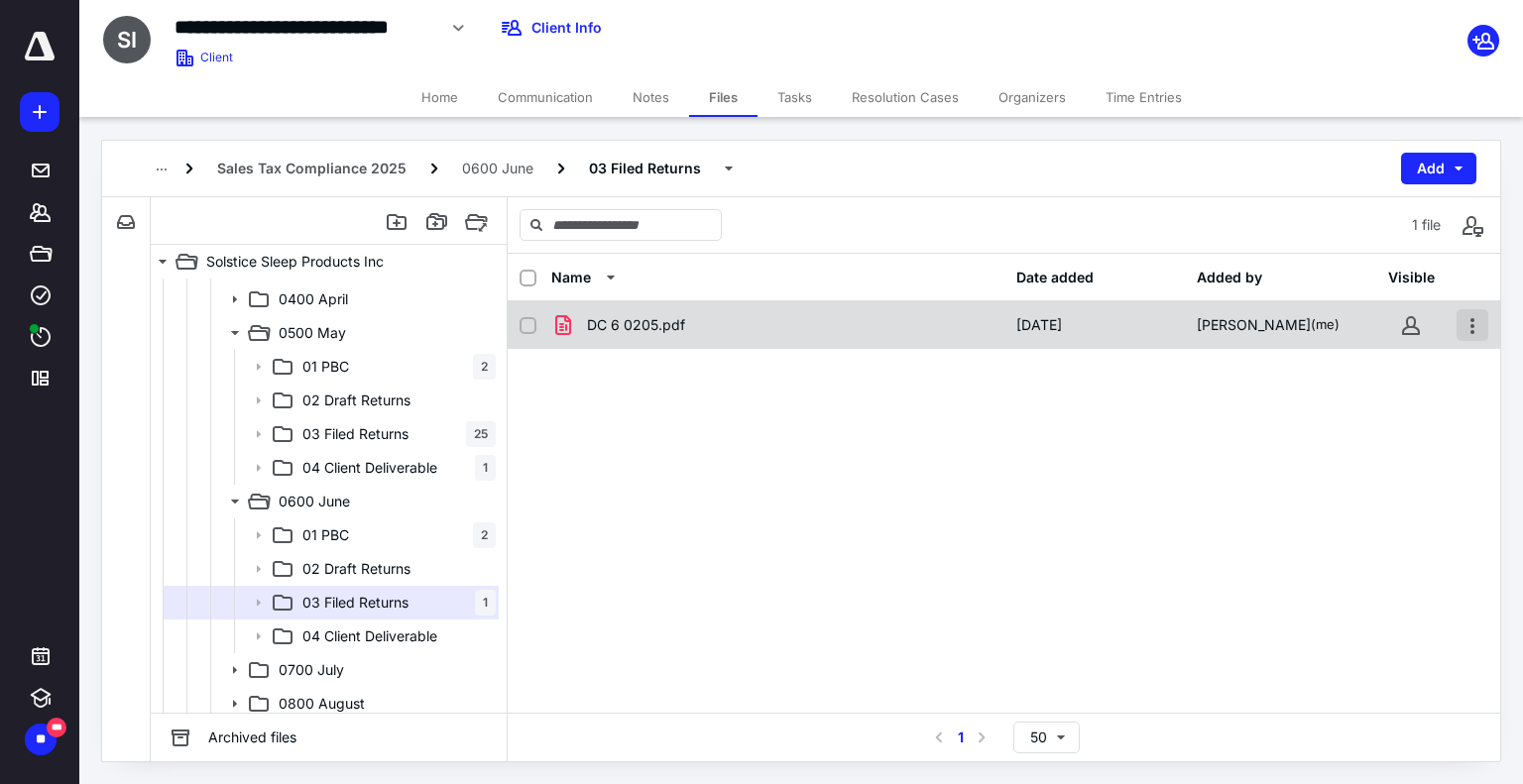 click at bounding box center [1472, 325] 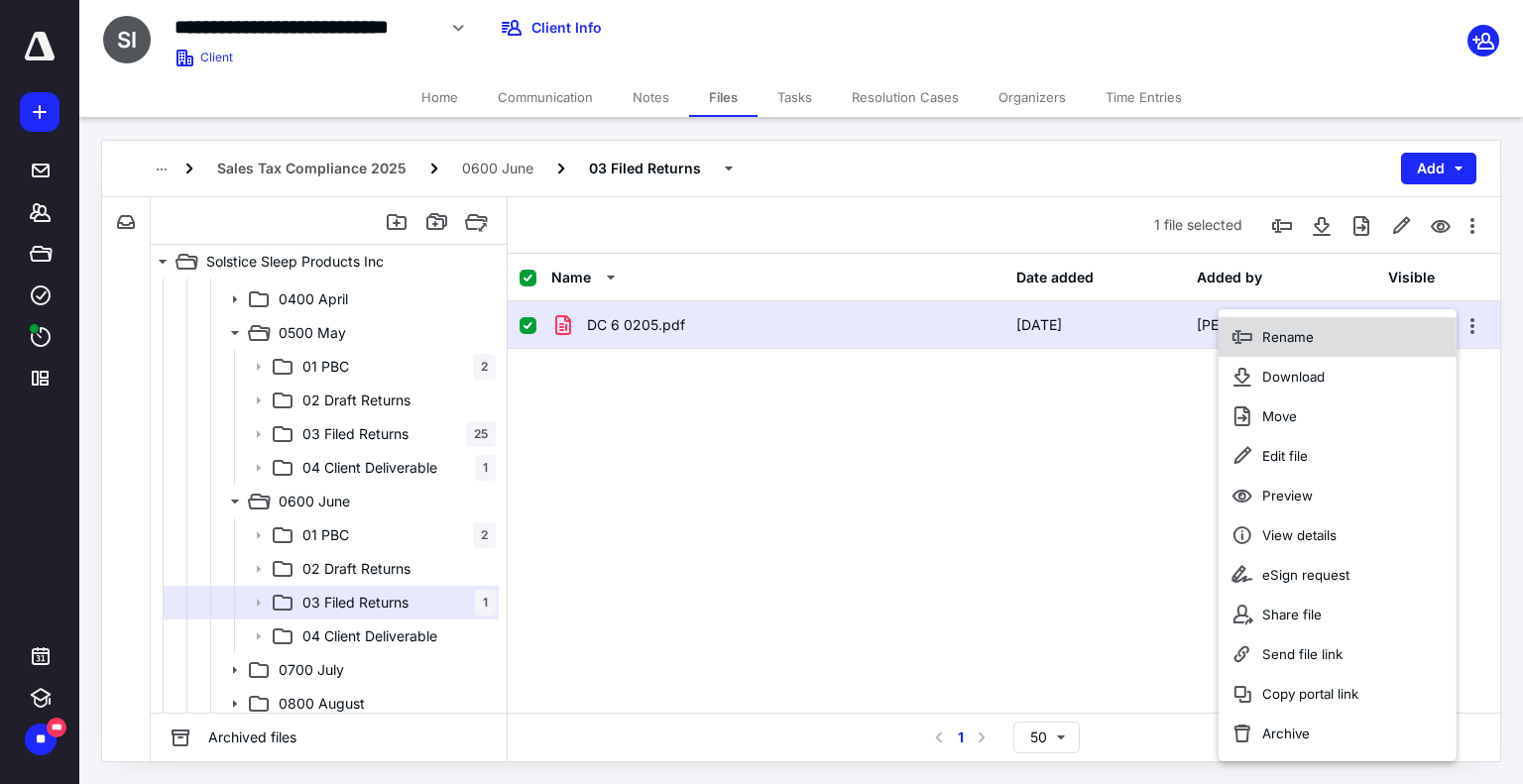 click on "Rename" at bounding box center [1338, 337] 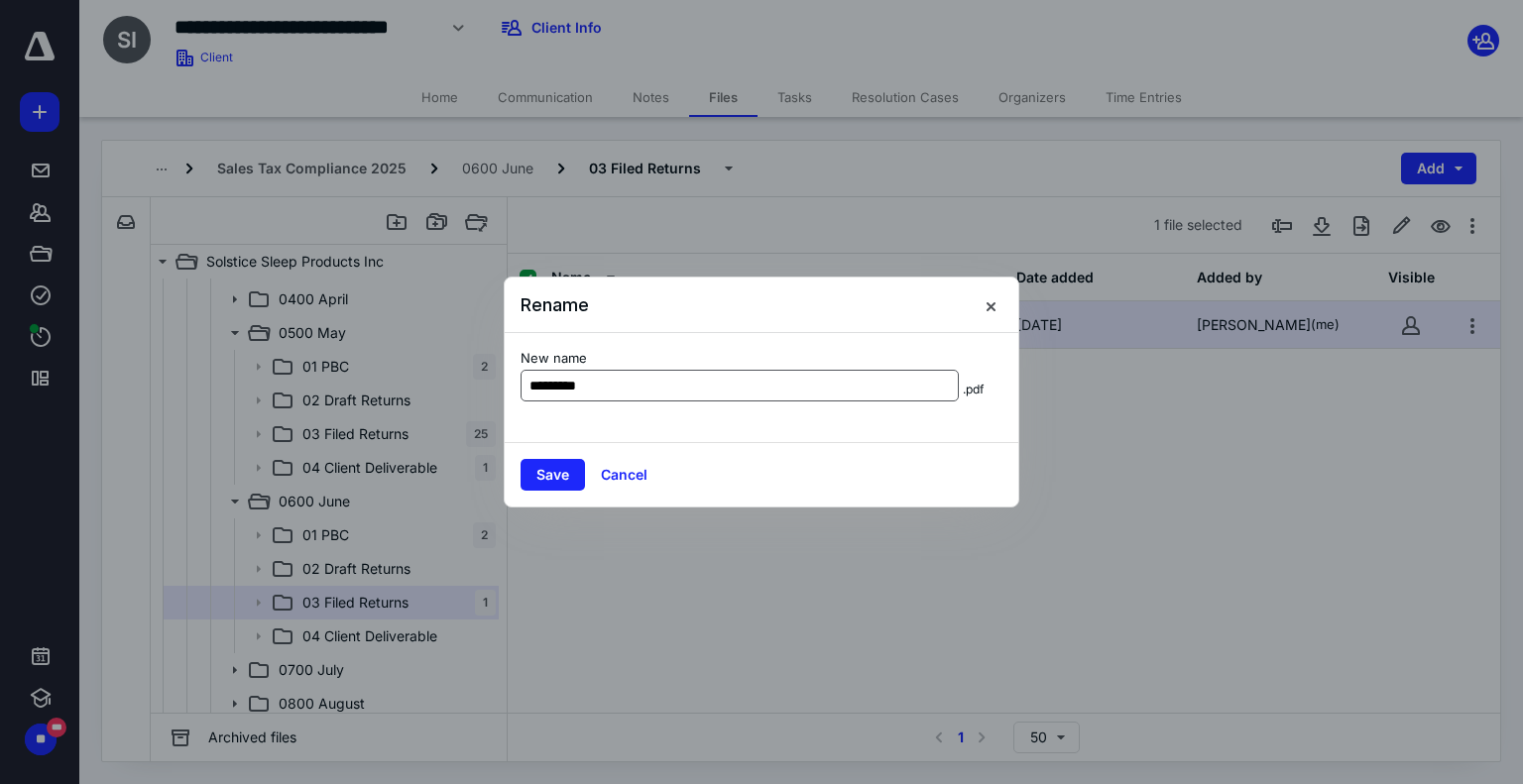 click on "*********" at bounding box center (740, 386) 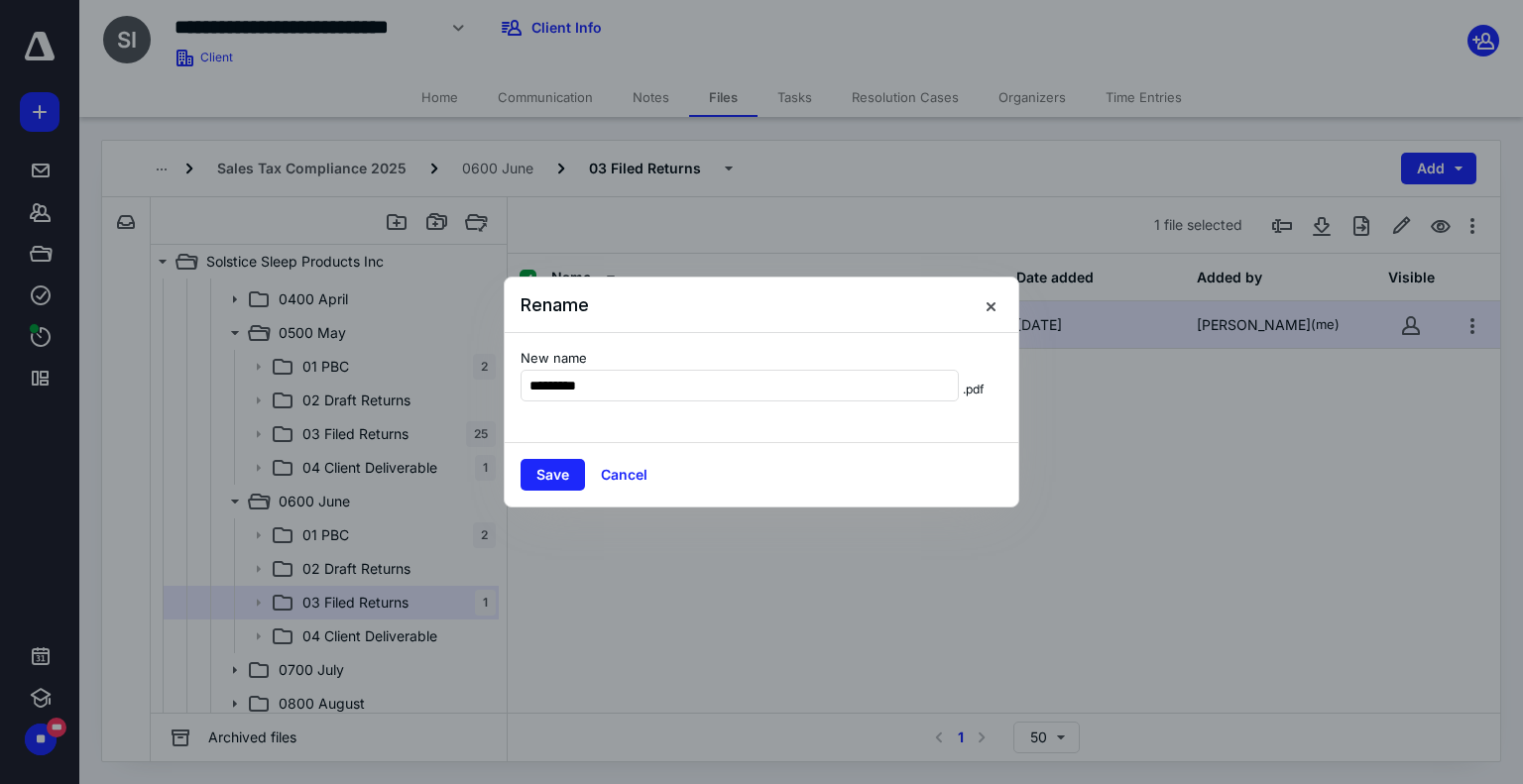 type on "*********" 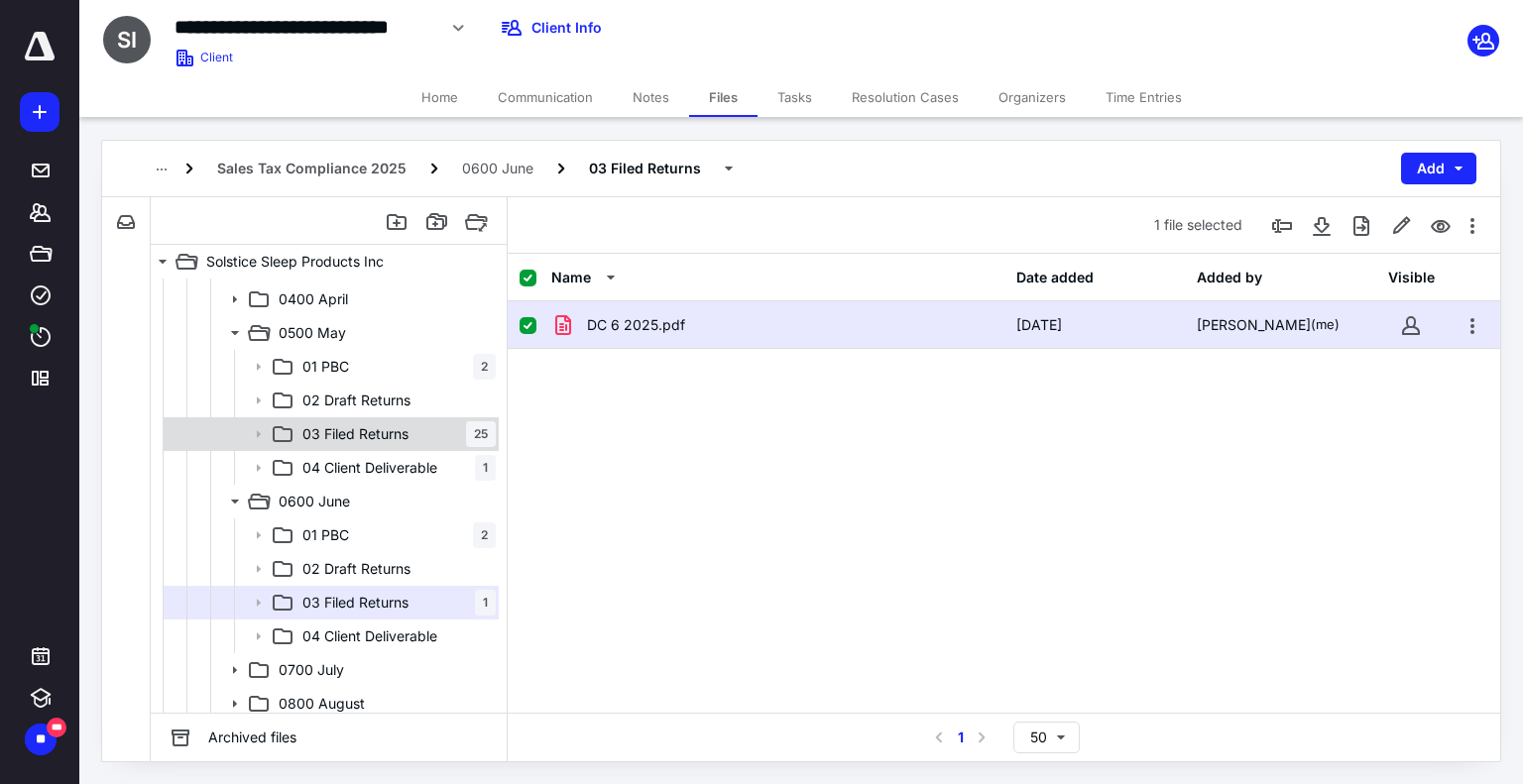 click on "03 Filed Returns 25" at bounding box center [329, 434] 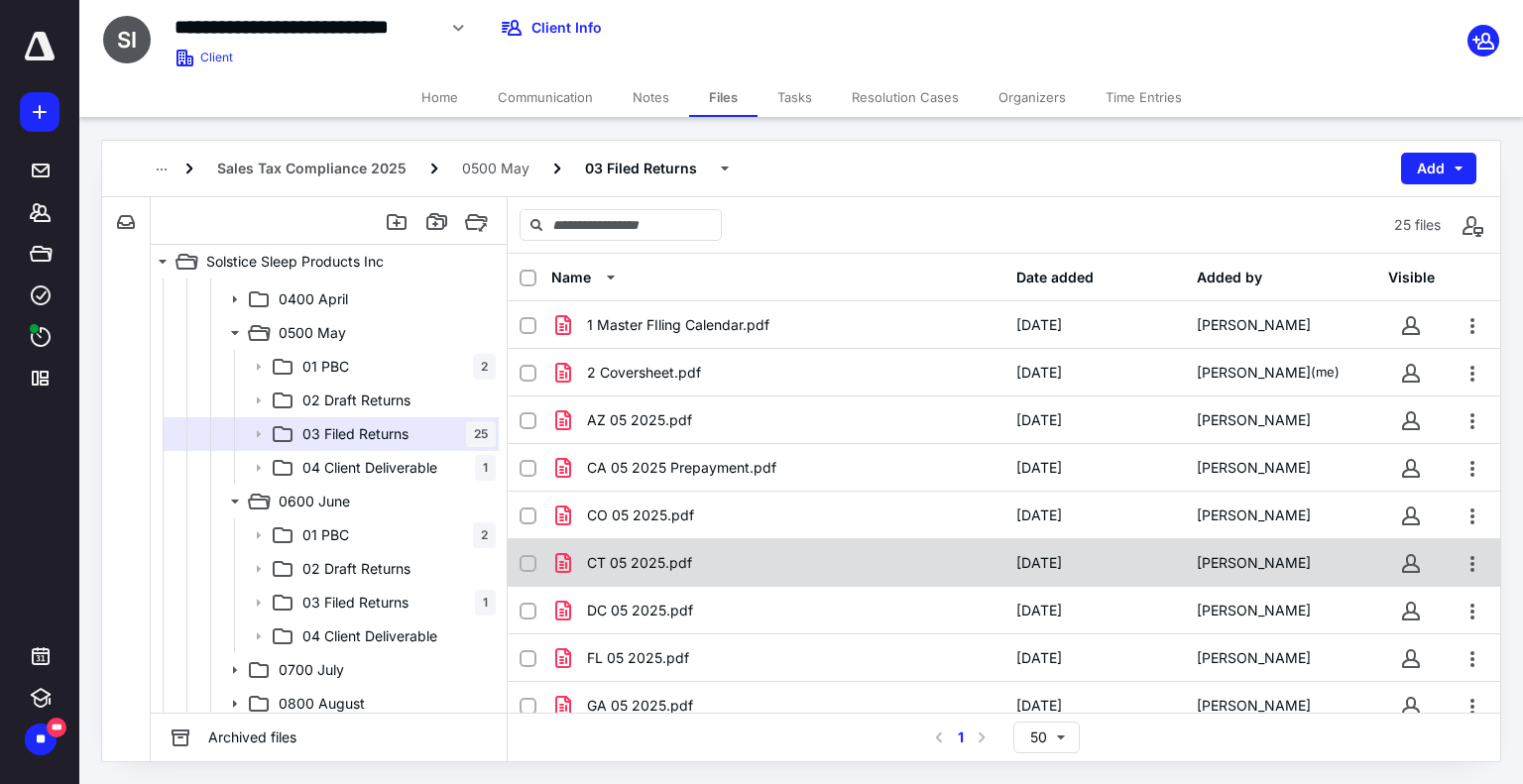 scroll, scrollTop: 99, scrollLeft: 0, axis: vertical 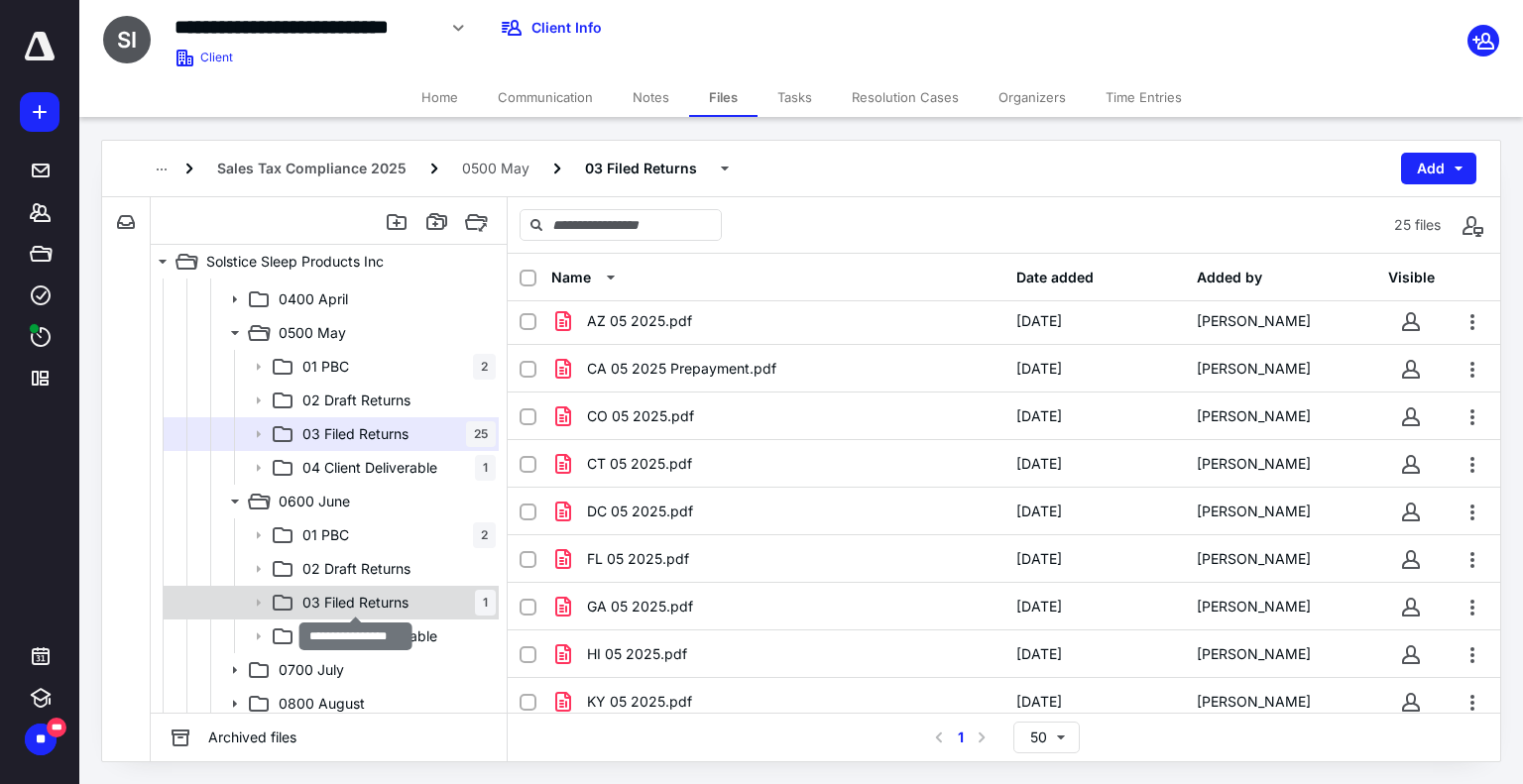 click on "03 Filed Returns" at bounding box center [355, 603] 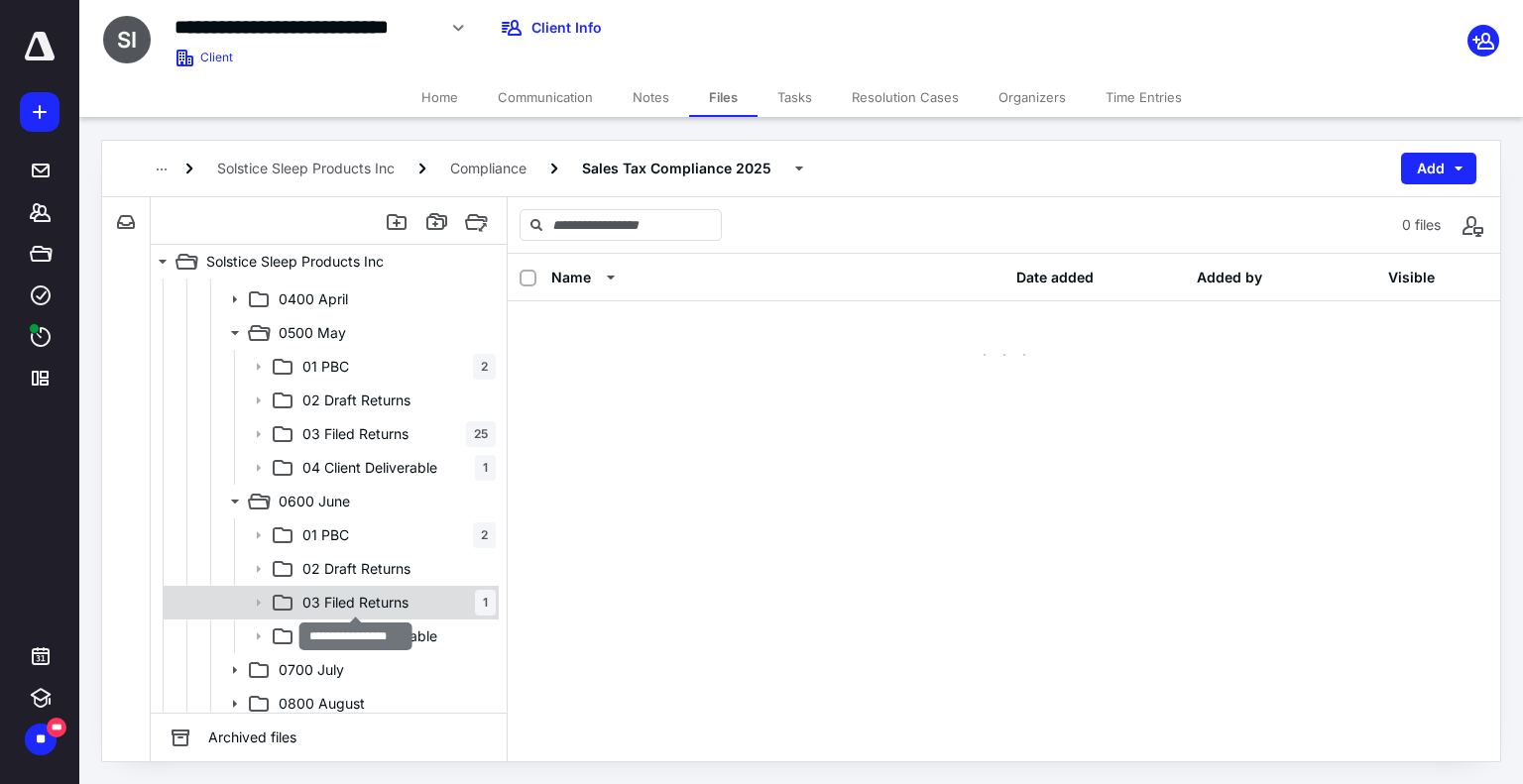 scroll, scrollTop: 0, scrollLeft: 0, axis: both 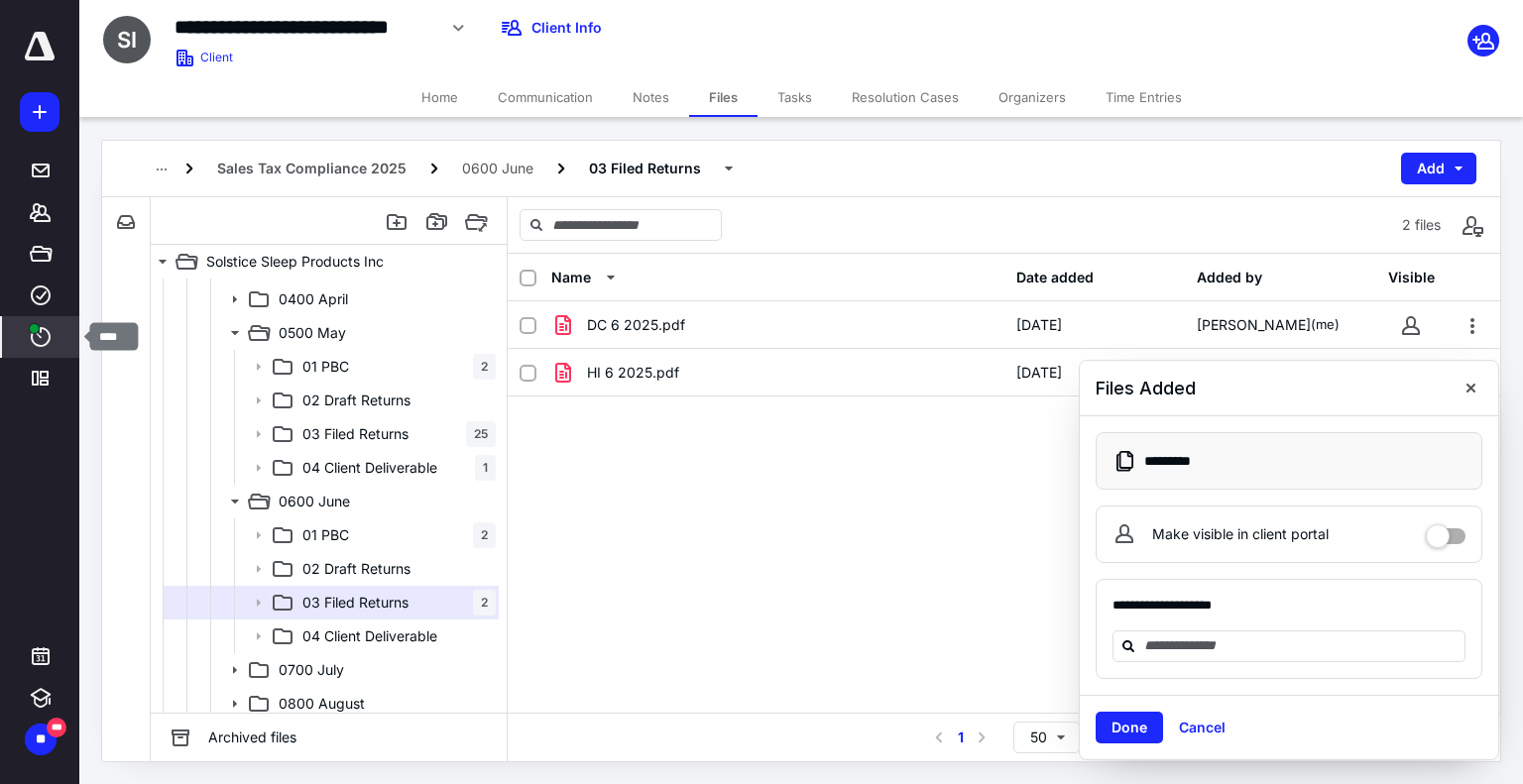 click 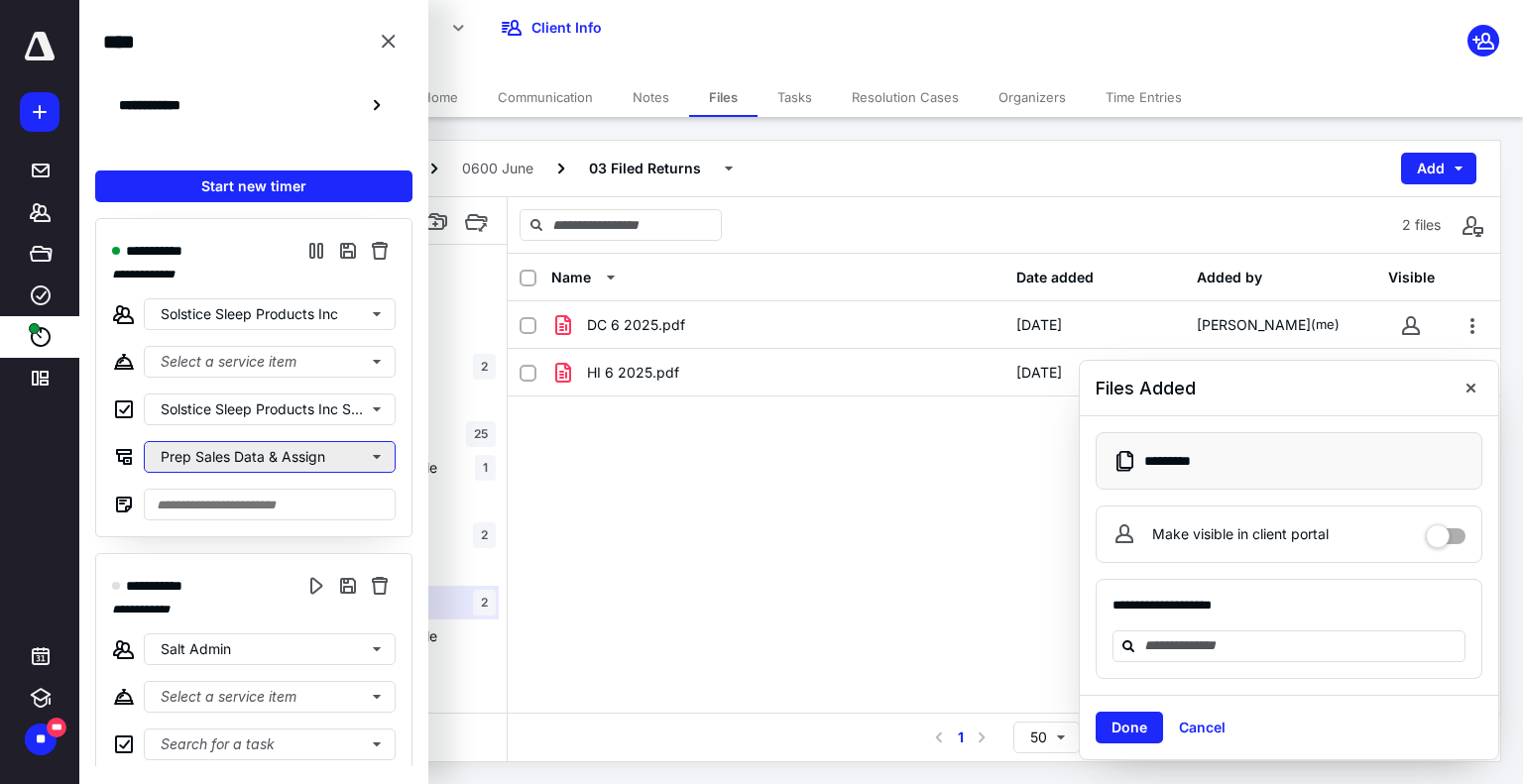 click on "Prep Sales Data & Assign" at bounding box center [270, 457] 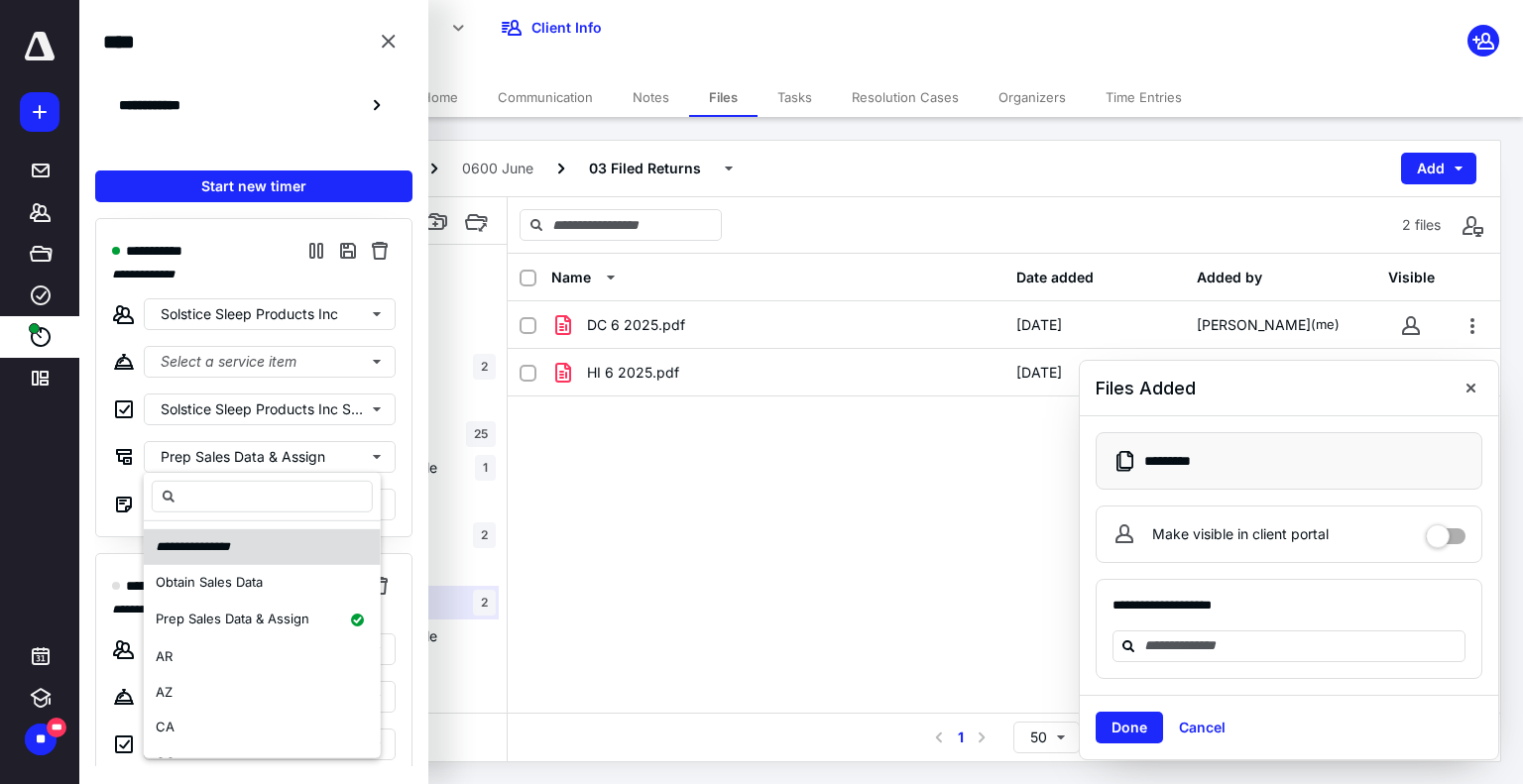 click on "**********" at bounding box center (262, 547) 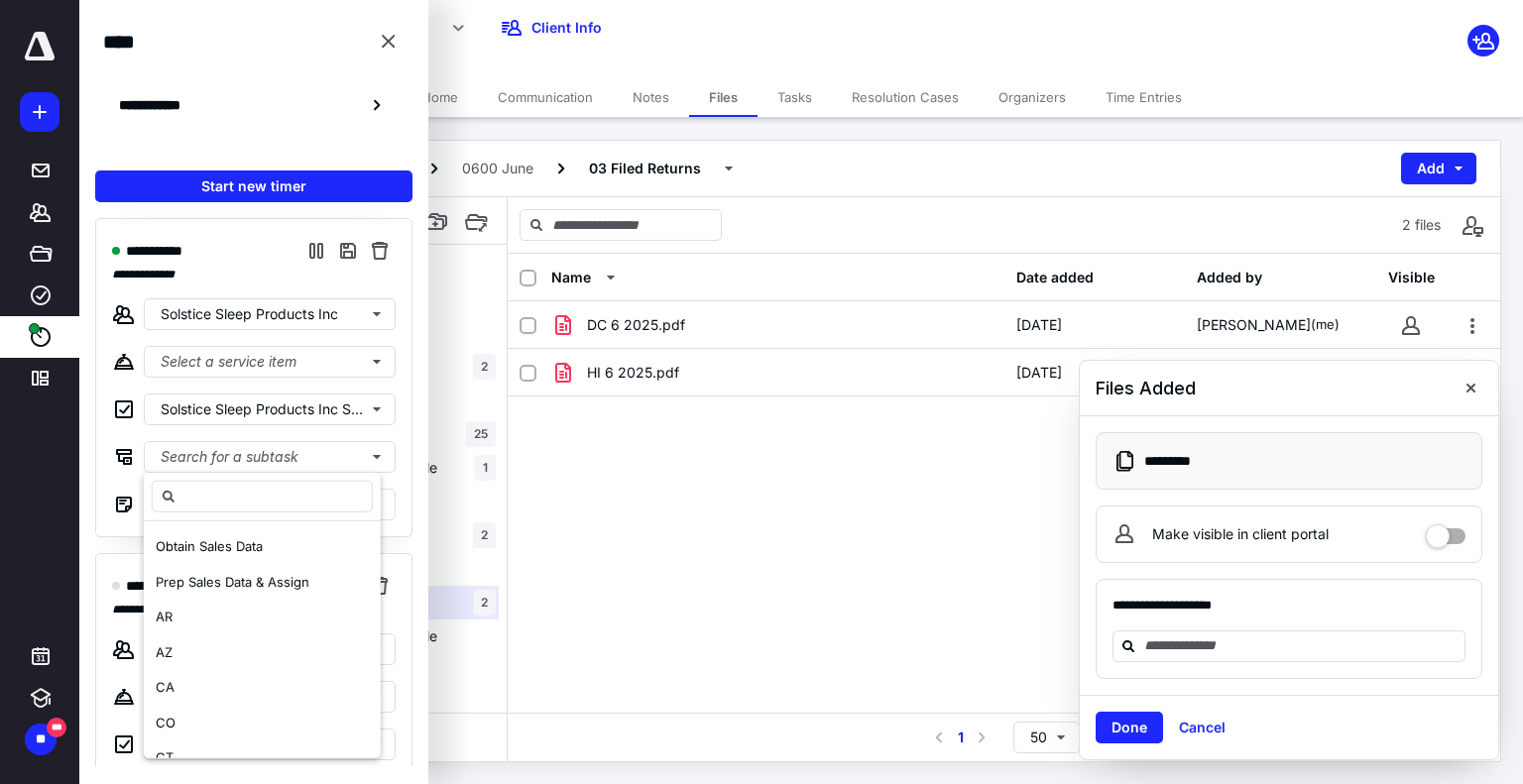 click on "DC 6 2025.pdf [DATE] [PERSON_NAME]  (me) HI 6 2025.pdf [DATE] [PERSON_NAME]  (me)" at bounding box center (1003, 450) 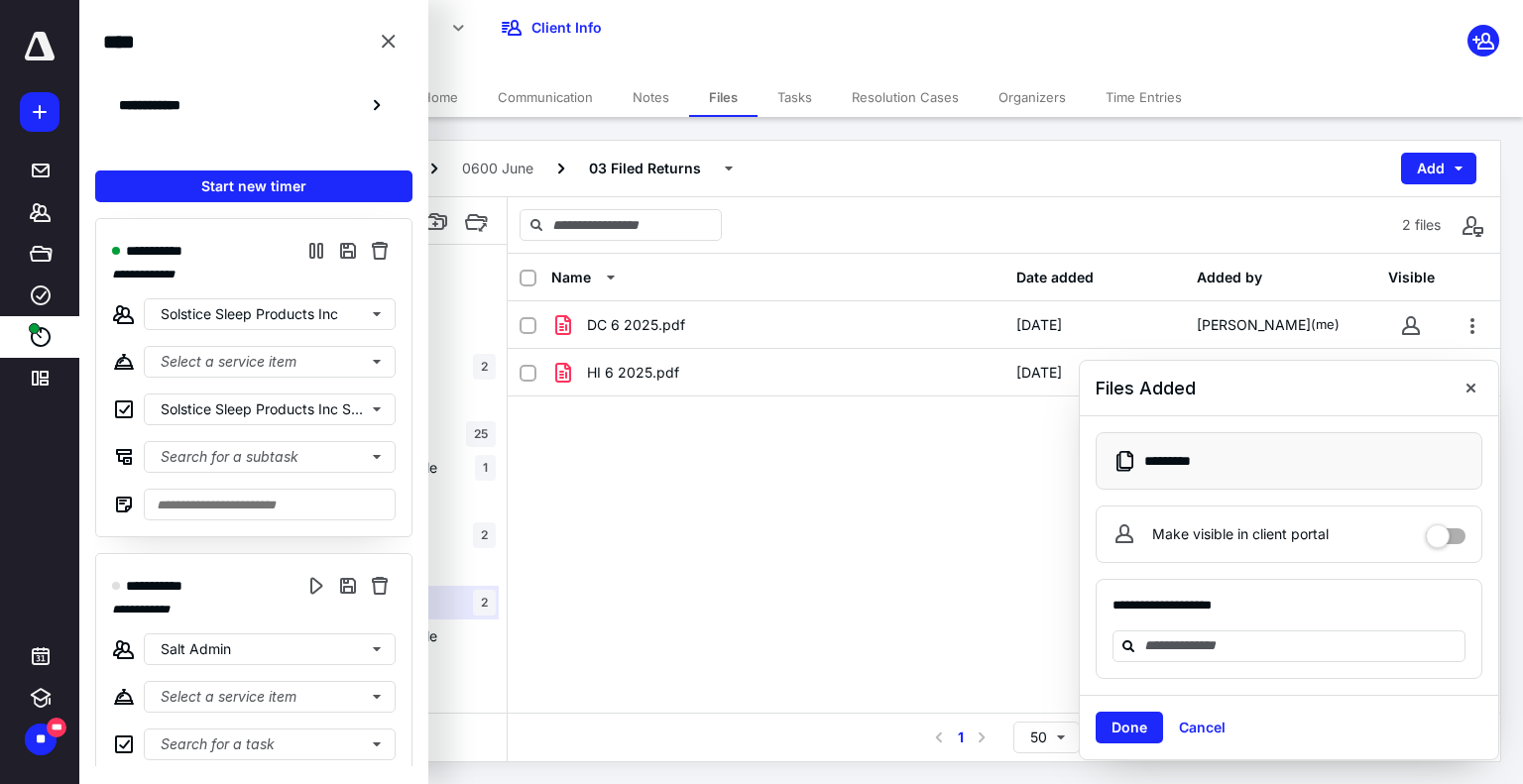 click on "DC 6 2025.pdf [DATE] [PERSON_NAME]  (me) HI 6 2025.pdf [DATE] [PERSON_NAME]  (me)" at bounding box center (1003, 450) 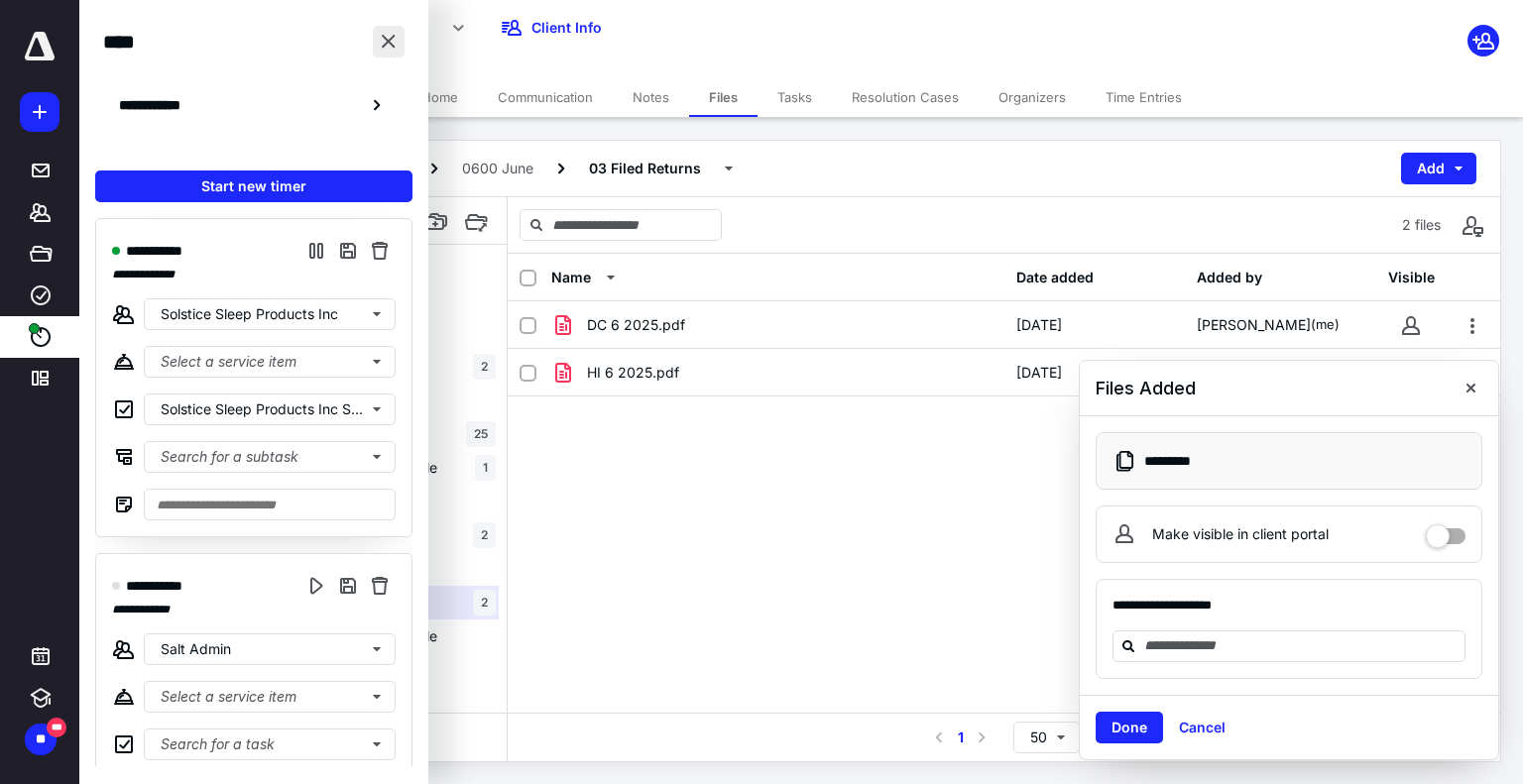 click at bounding box center (389, 42) 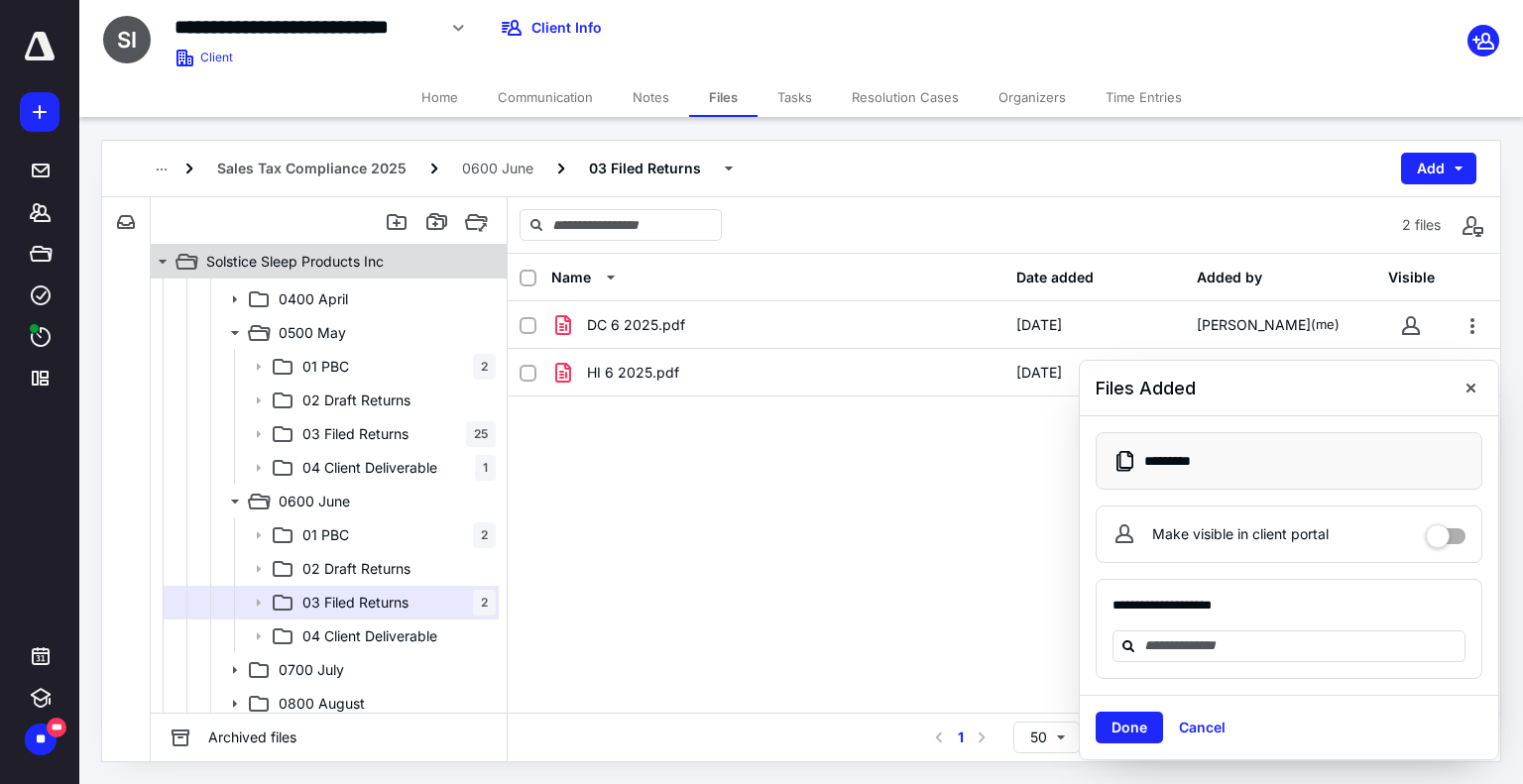 click on "Solstice Sleep Products Inc" at bounding box center [294, 262] 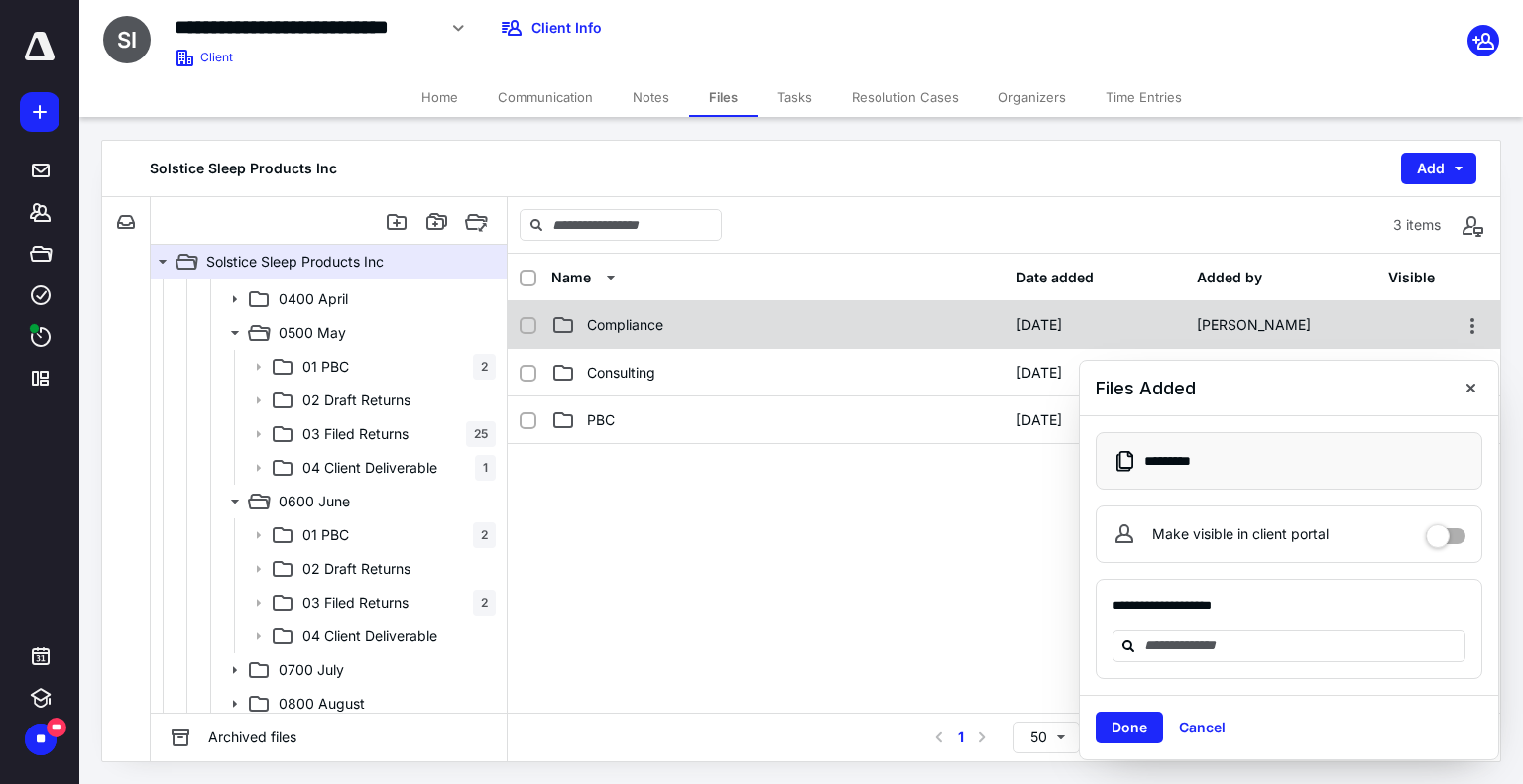 click on "Compliance" at bounding box center [625, 325] 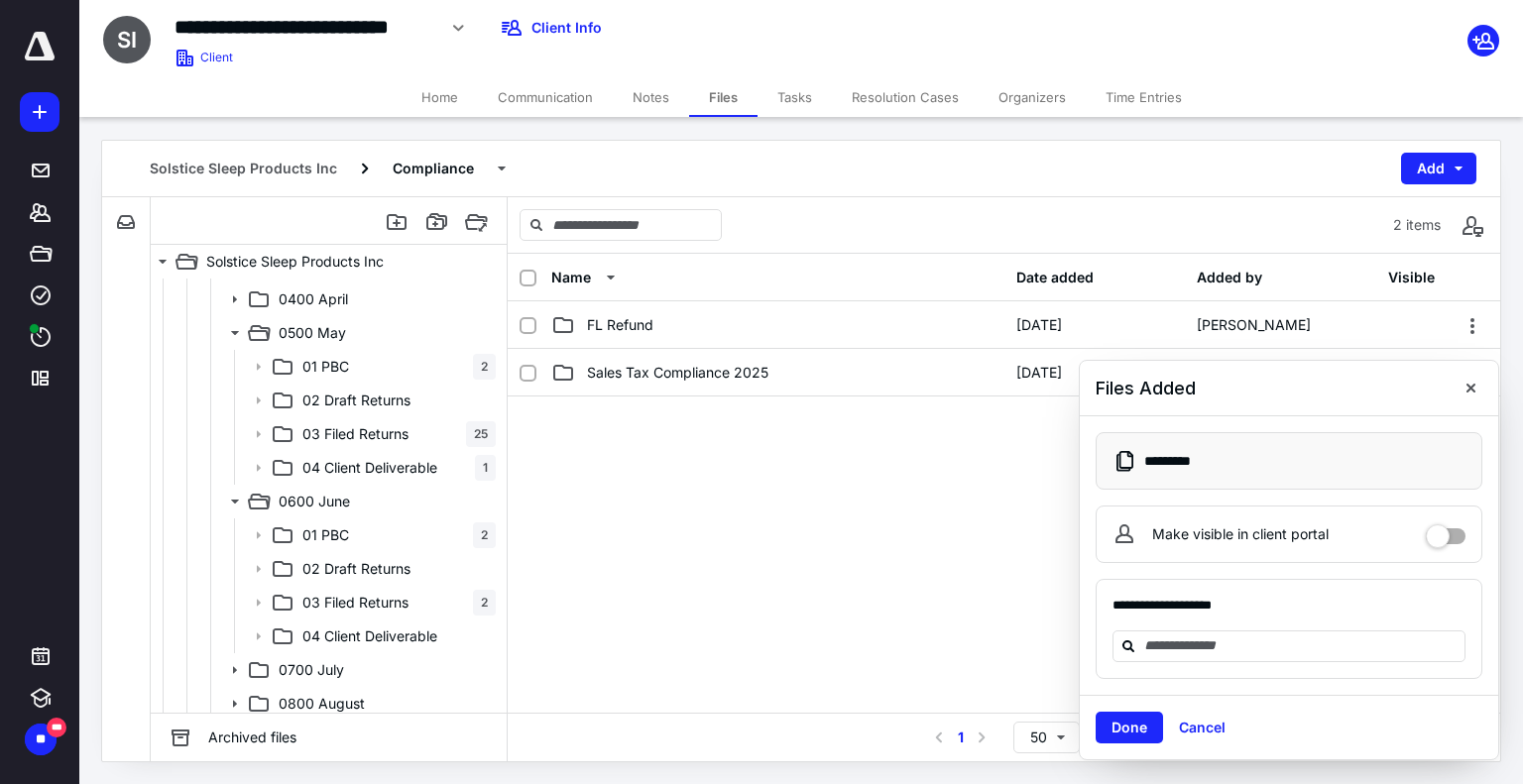 click on "Sales Tax Compliance 2025 [DATE] [PERSON_NAME]" at bounding box center [1003, 373] 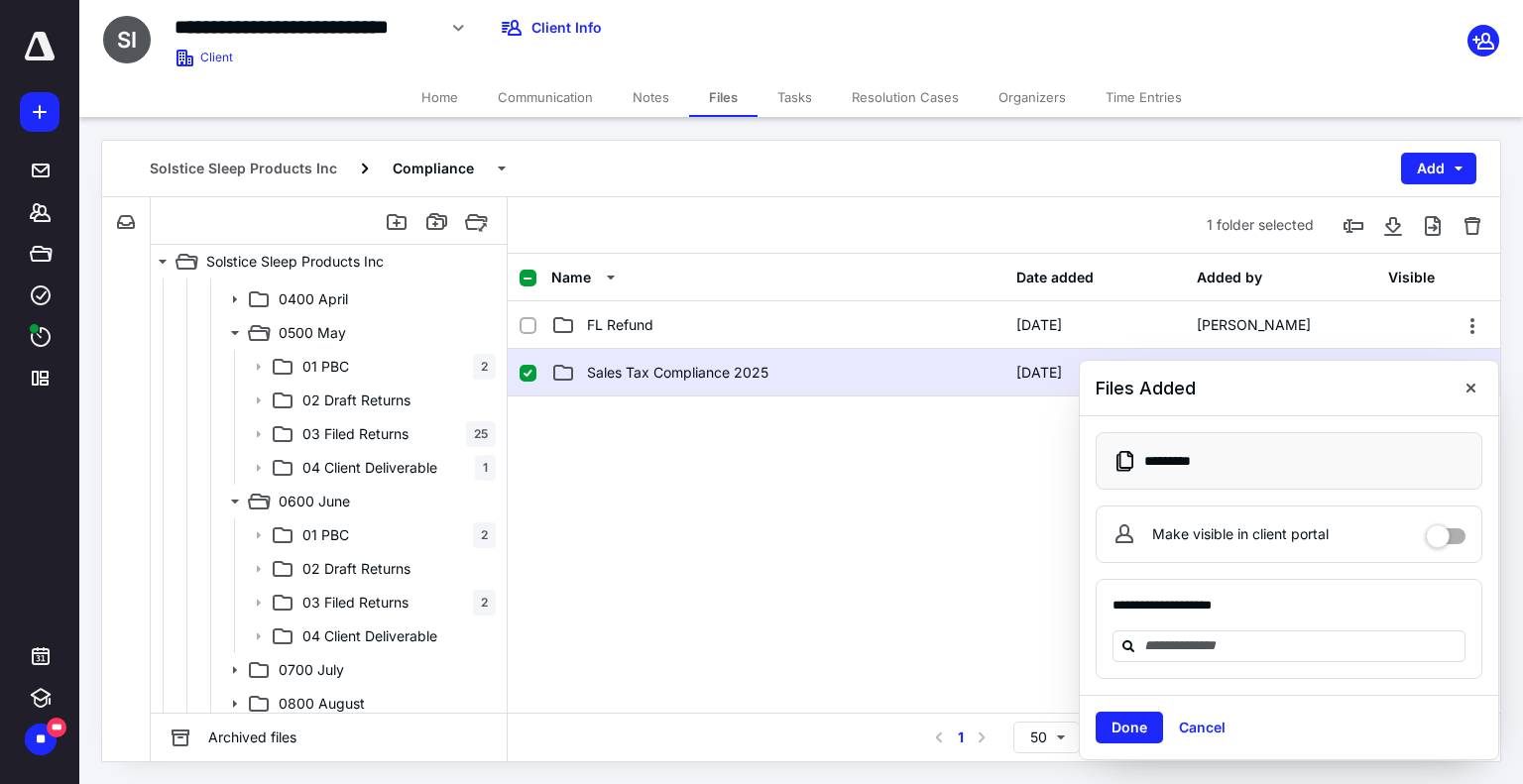click on "Sales Tax Compliance 2025 [DATE] [PERSON_NAME]" at bounding box center [1003, 373] 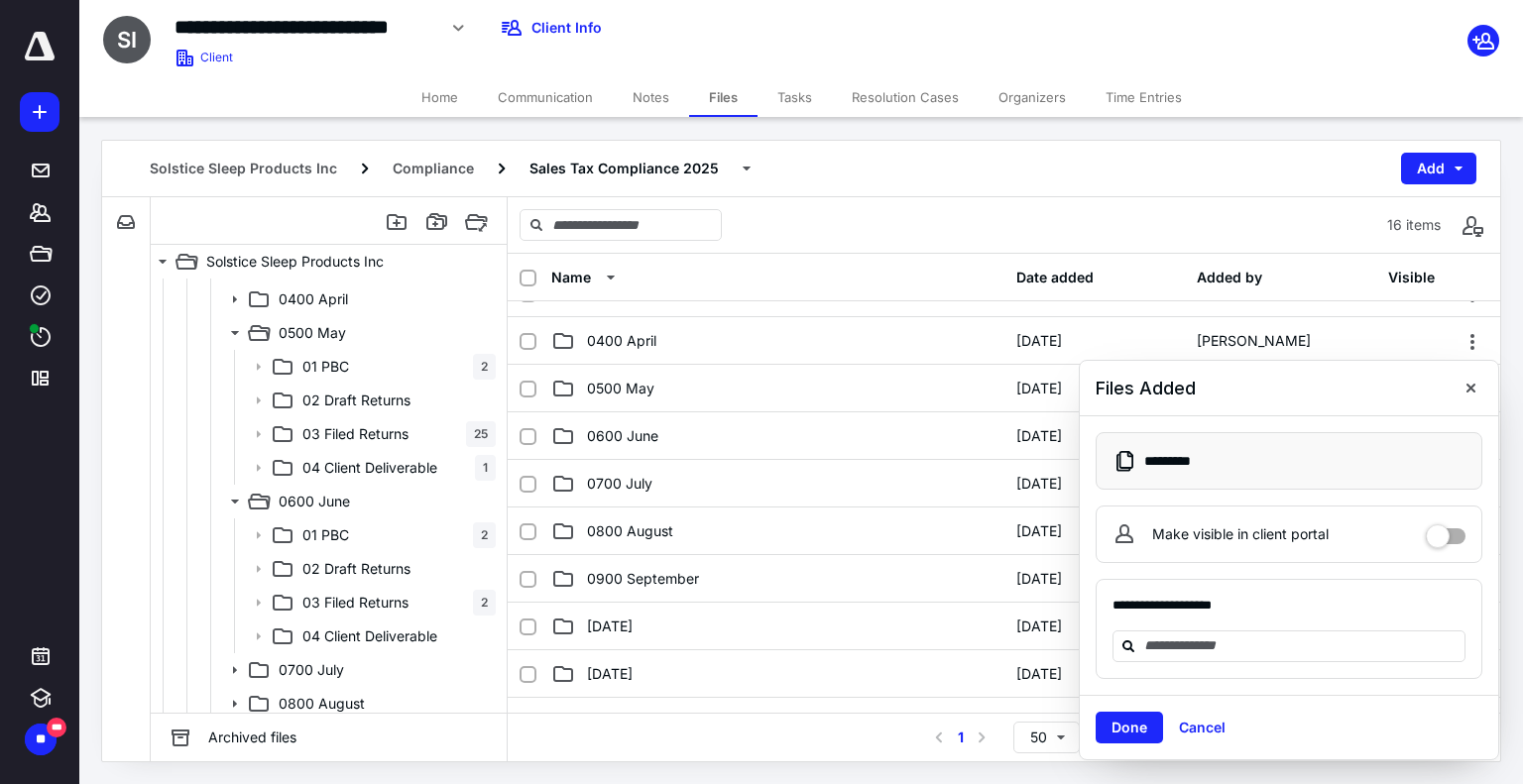 scroll, scrollTop: 501, scrollLeft: 0, axis: vertical 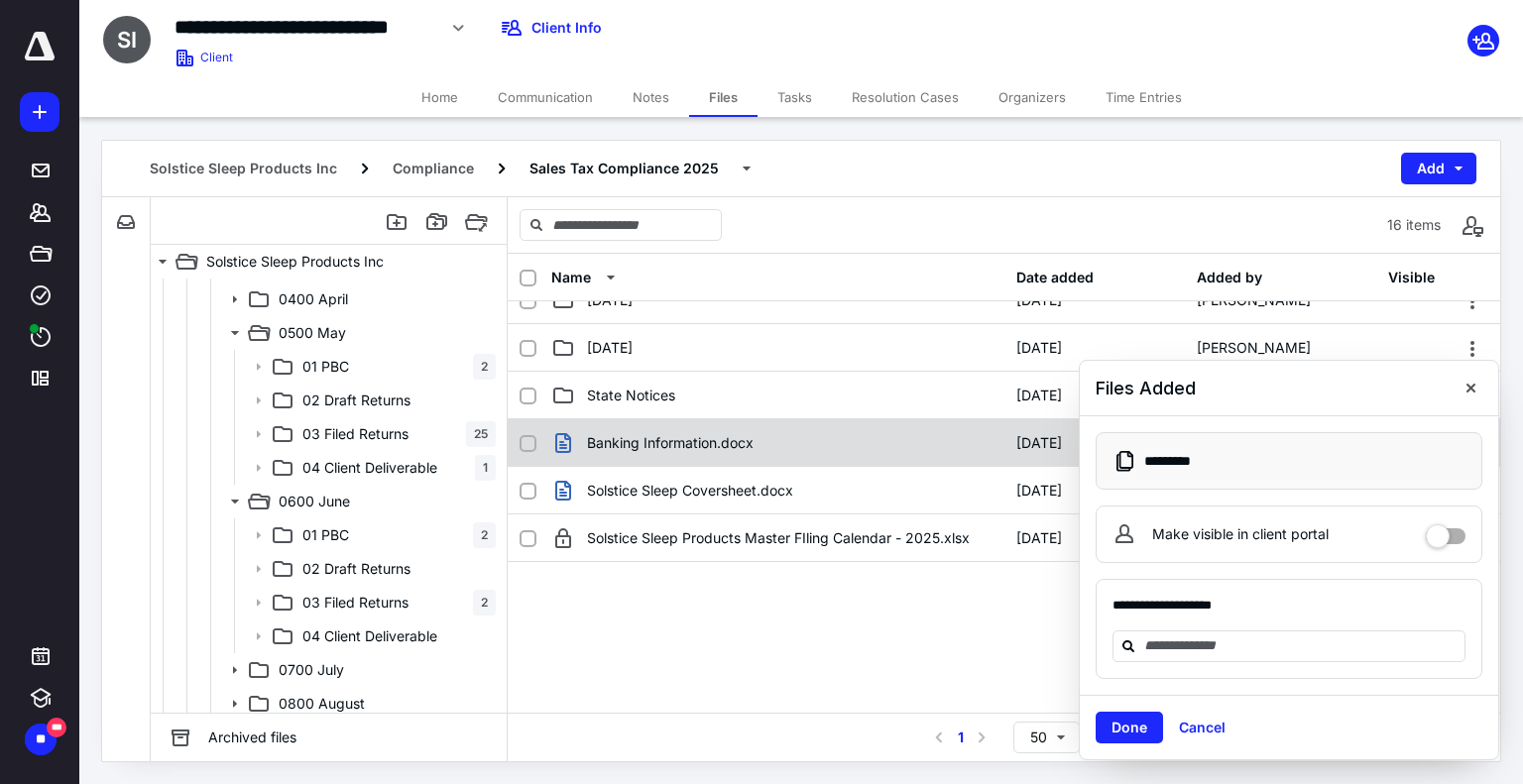 click on "Banking Information.docx" at bounding box center (777, 443) 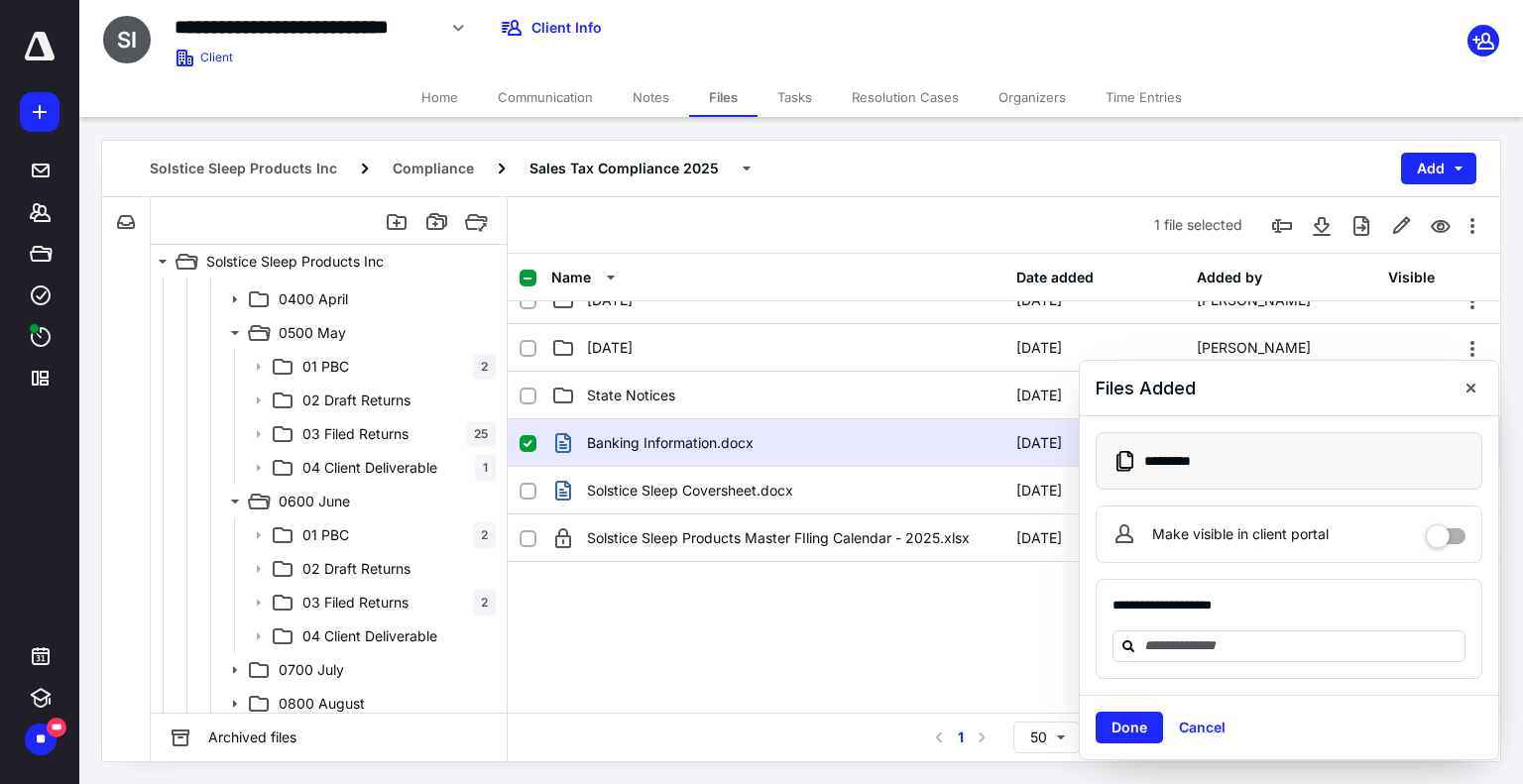 click on "Banking Information.docx" at bounding box center [670, 443] 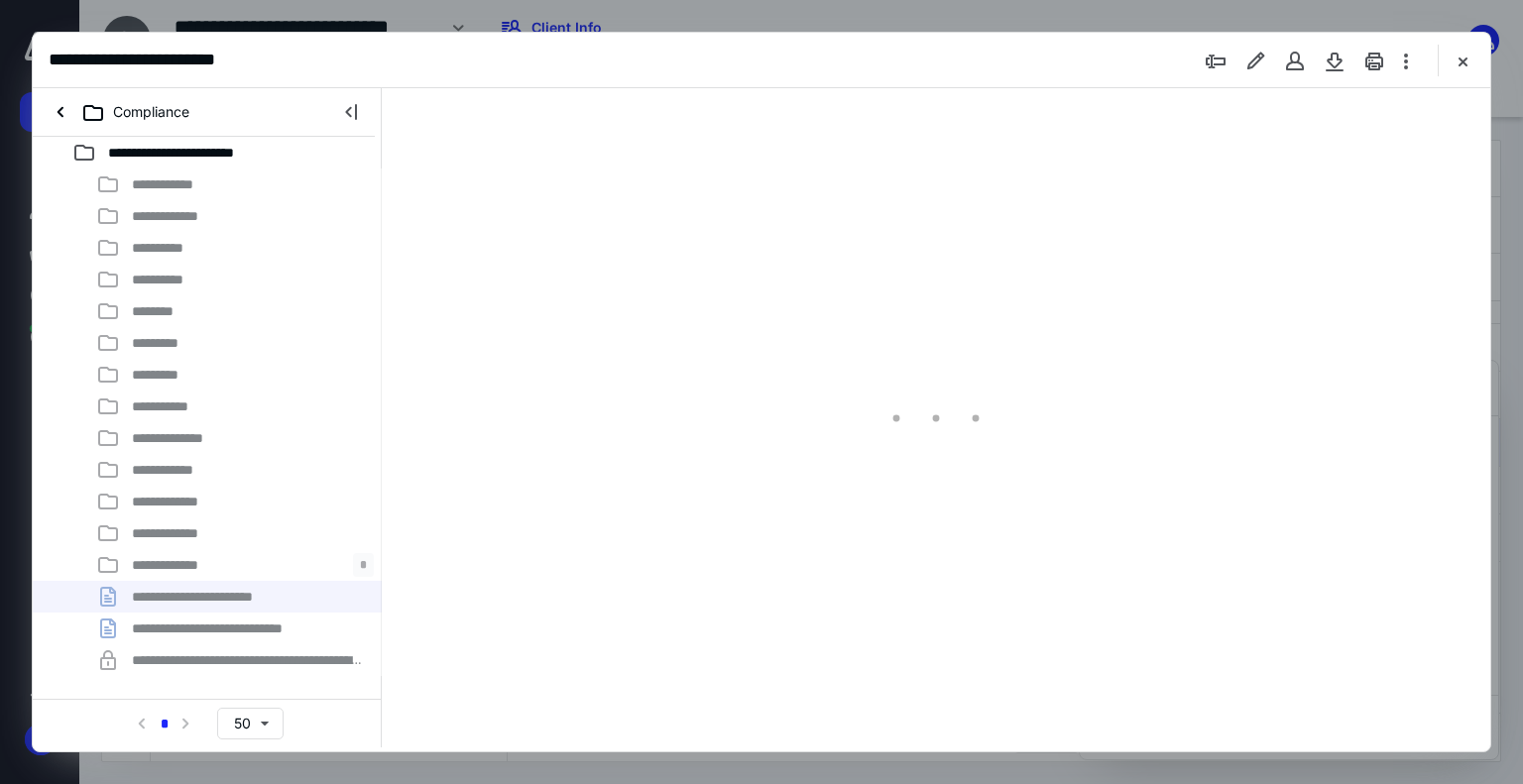 scroll, scrollTop: 0, scrollLeft: 0, axis: both 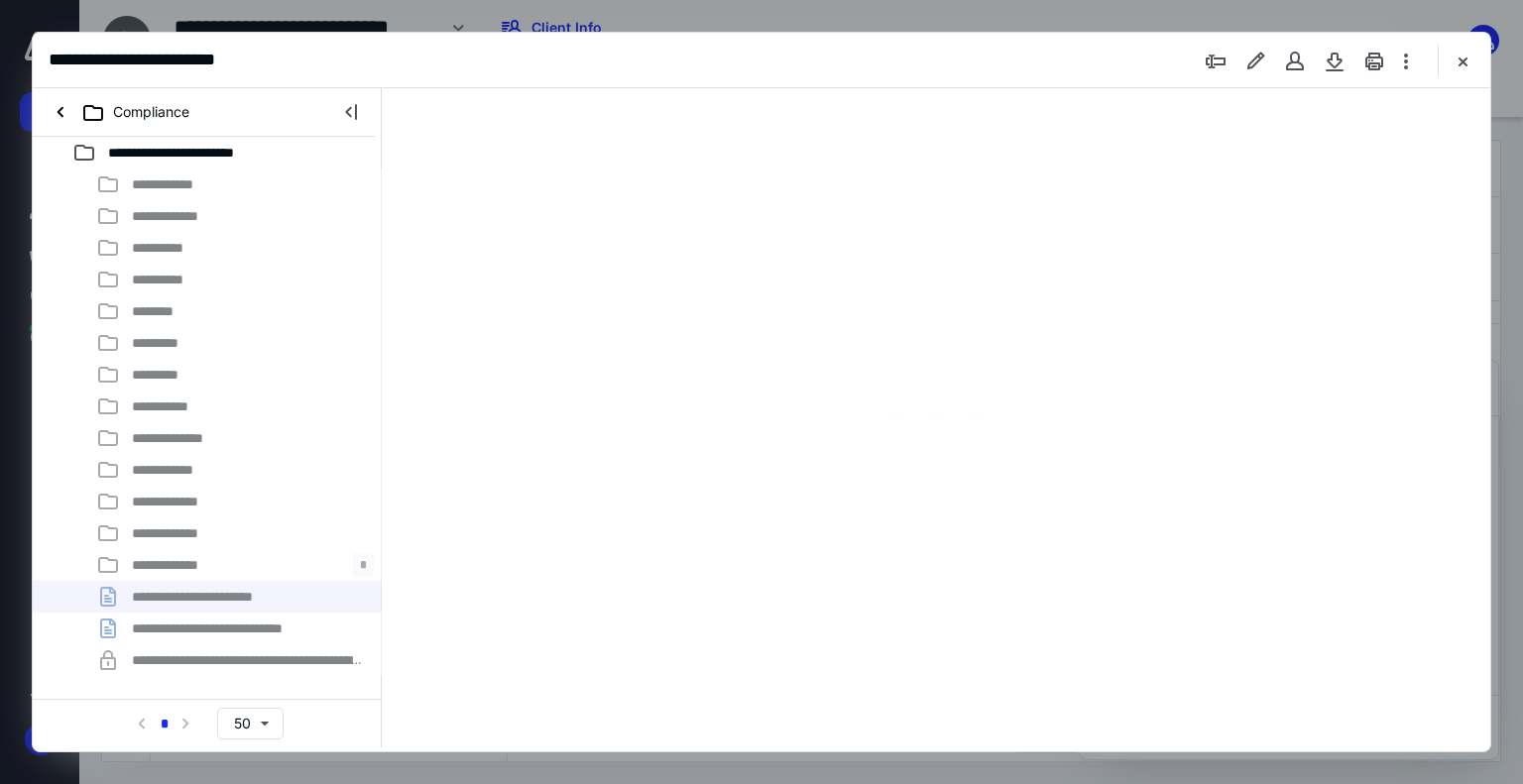 type on "74" 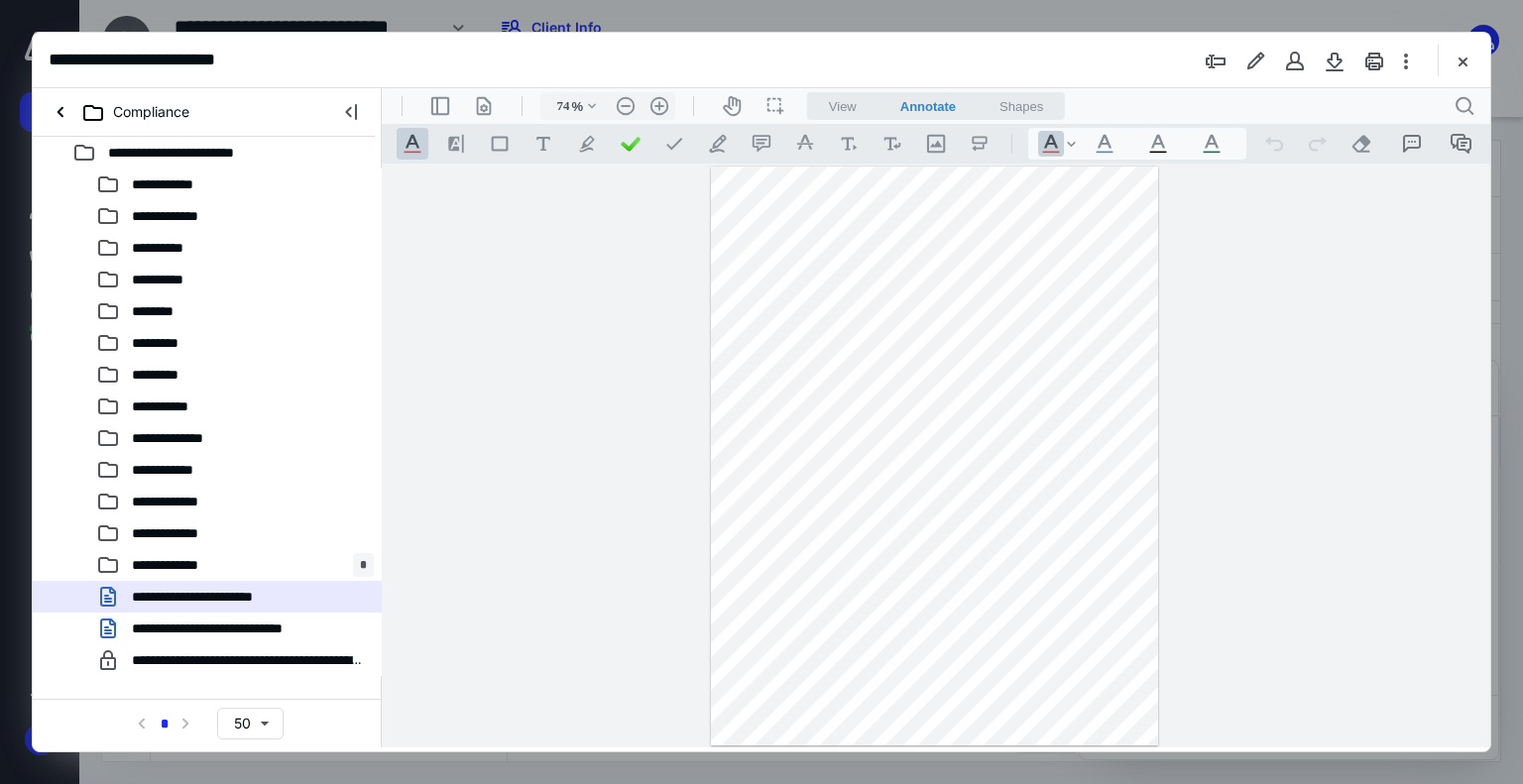 click at bounding box center [762, 392] 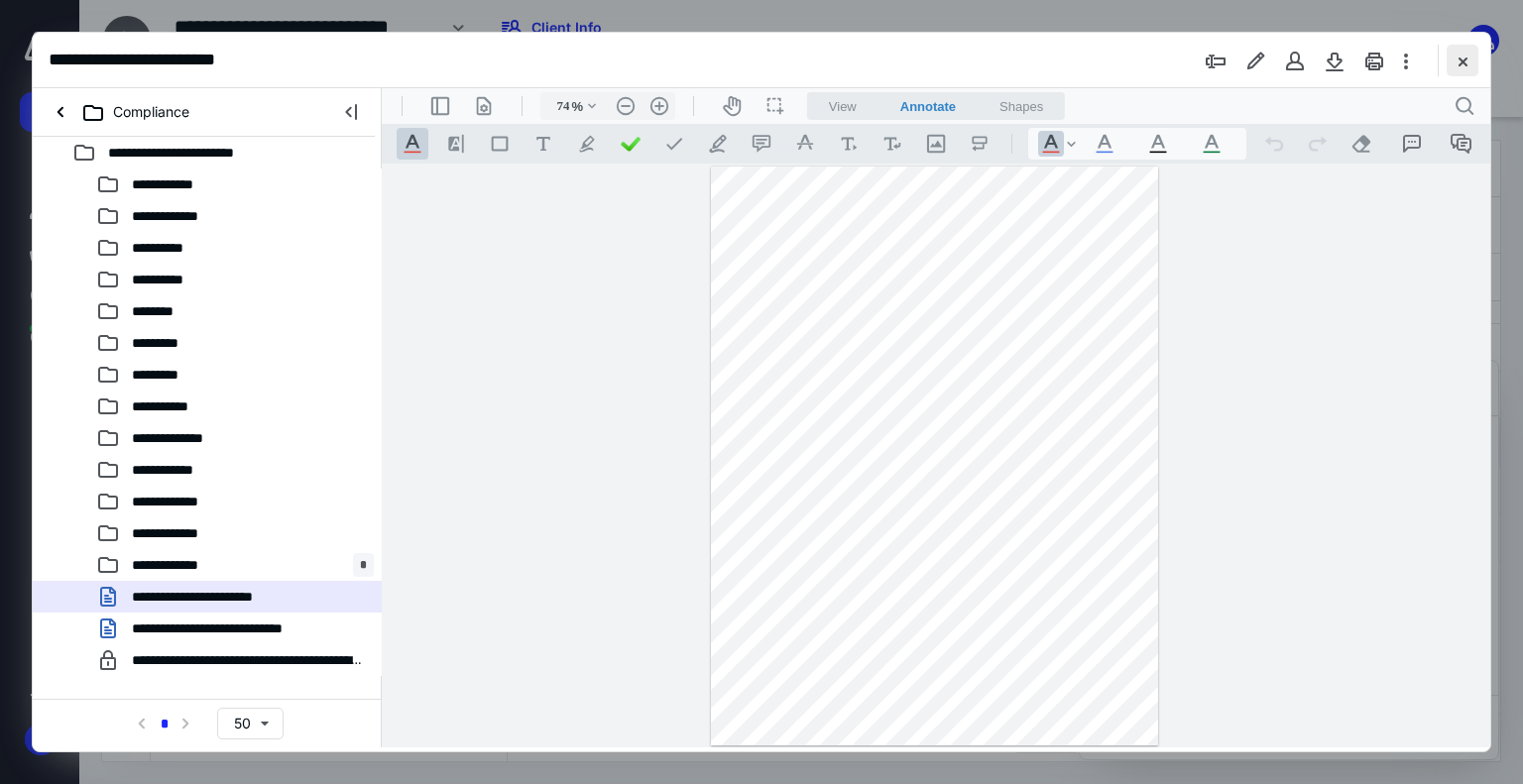 click at bounding box center [1463, 60] 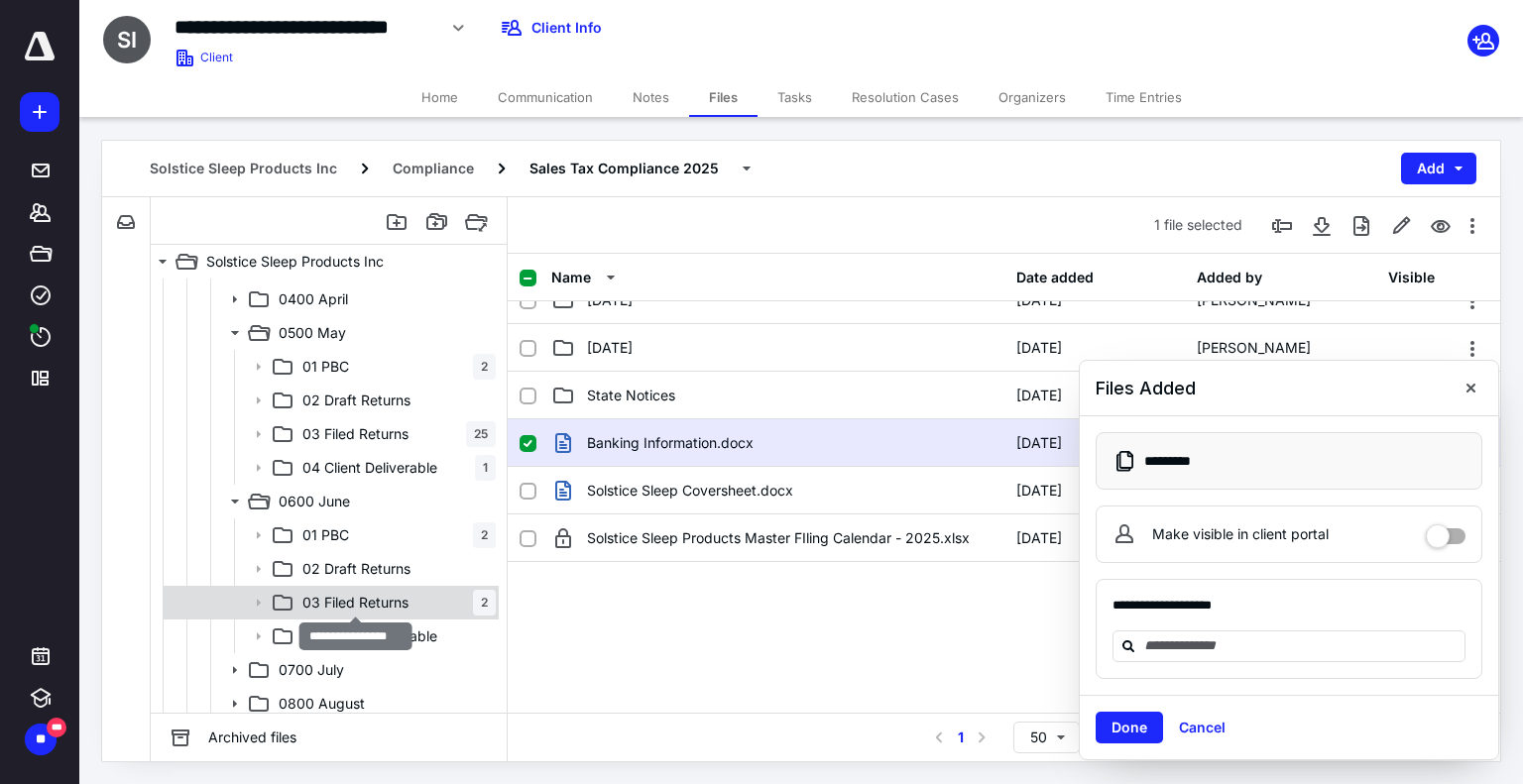 click on "03 Filed Returns" at bounding box center (355, 603) 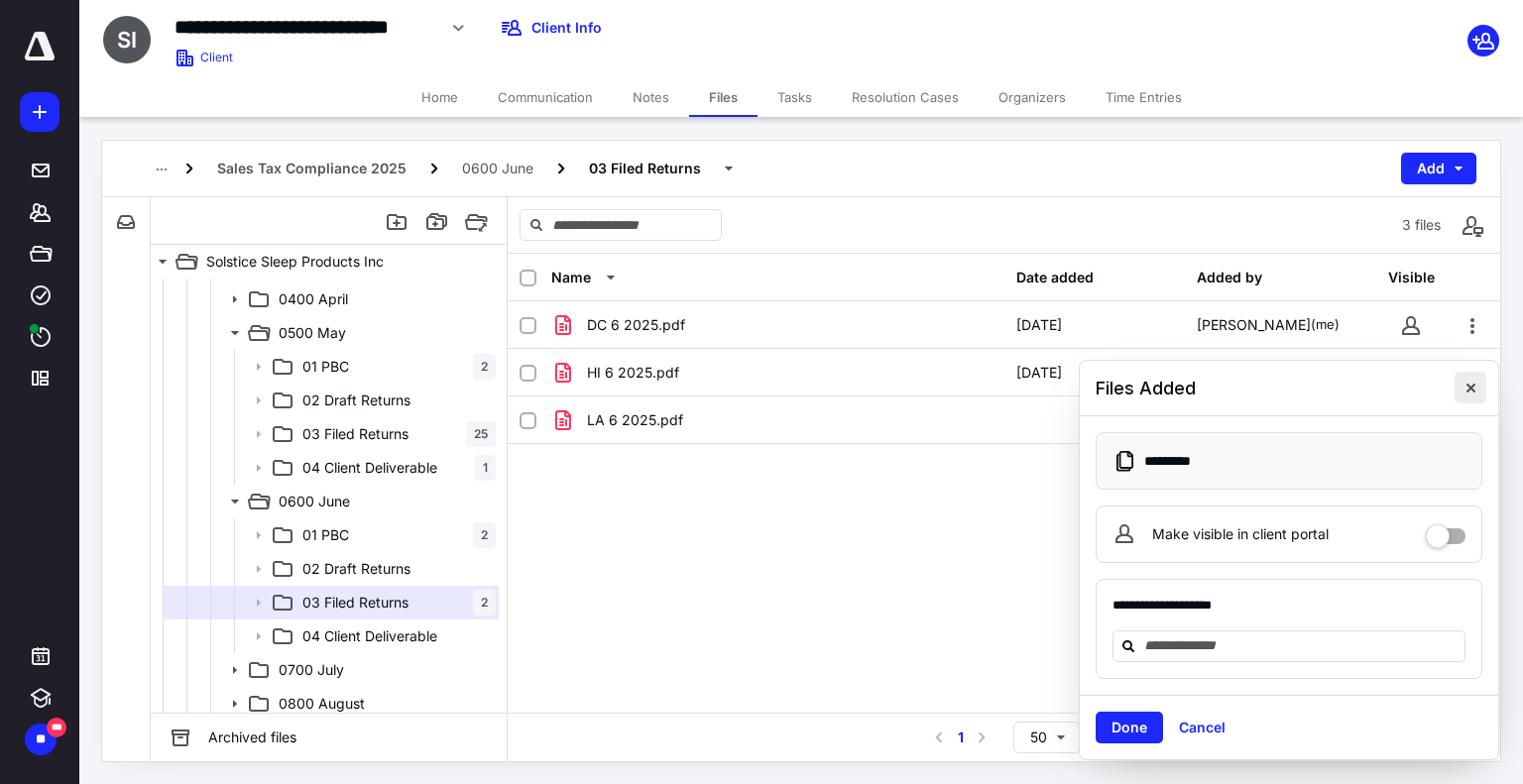click at bounding box center (1470, 388) 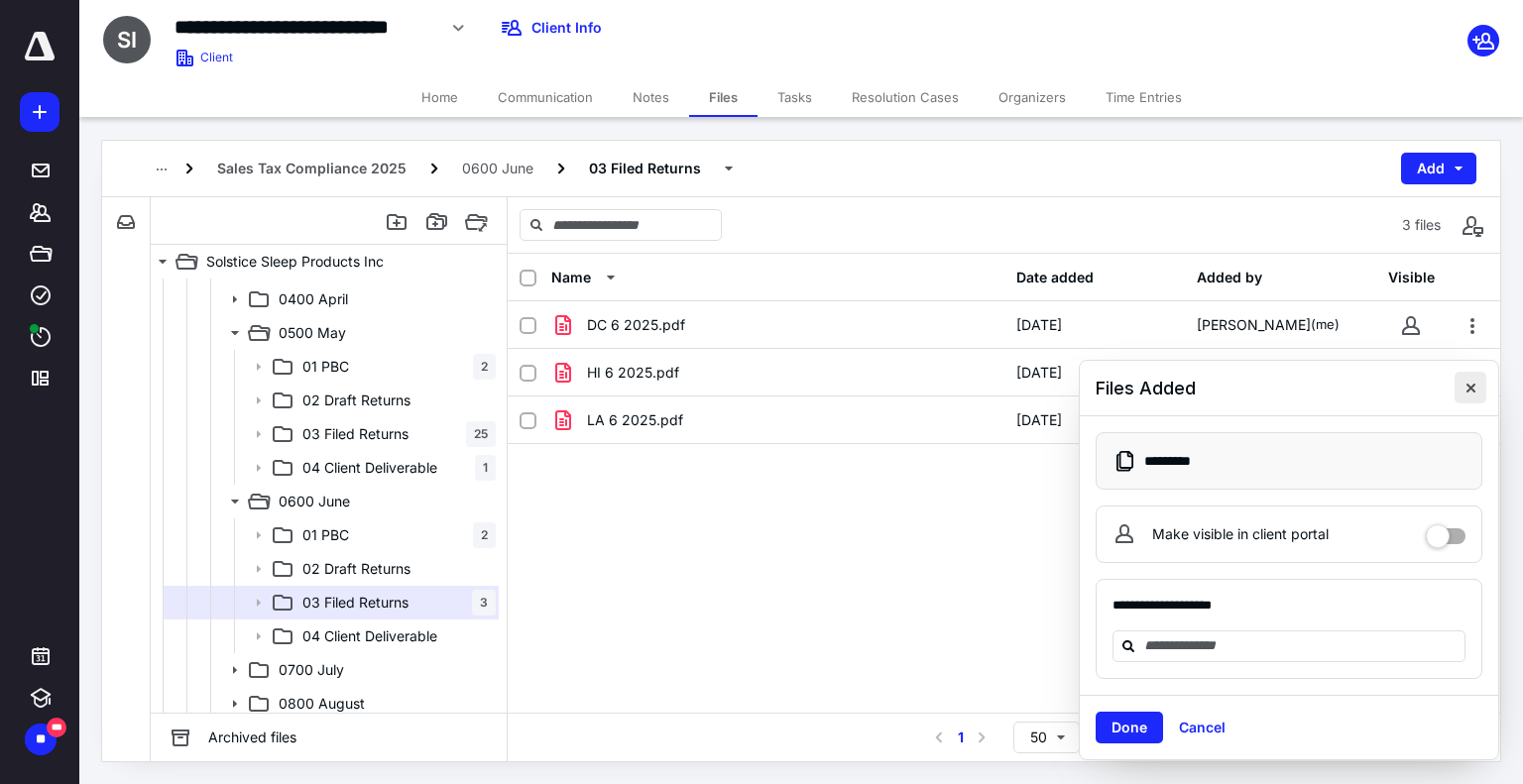 click at bounding box center [1470, 388] 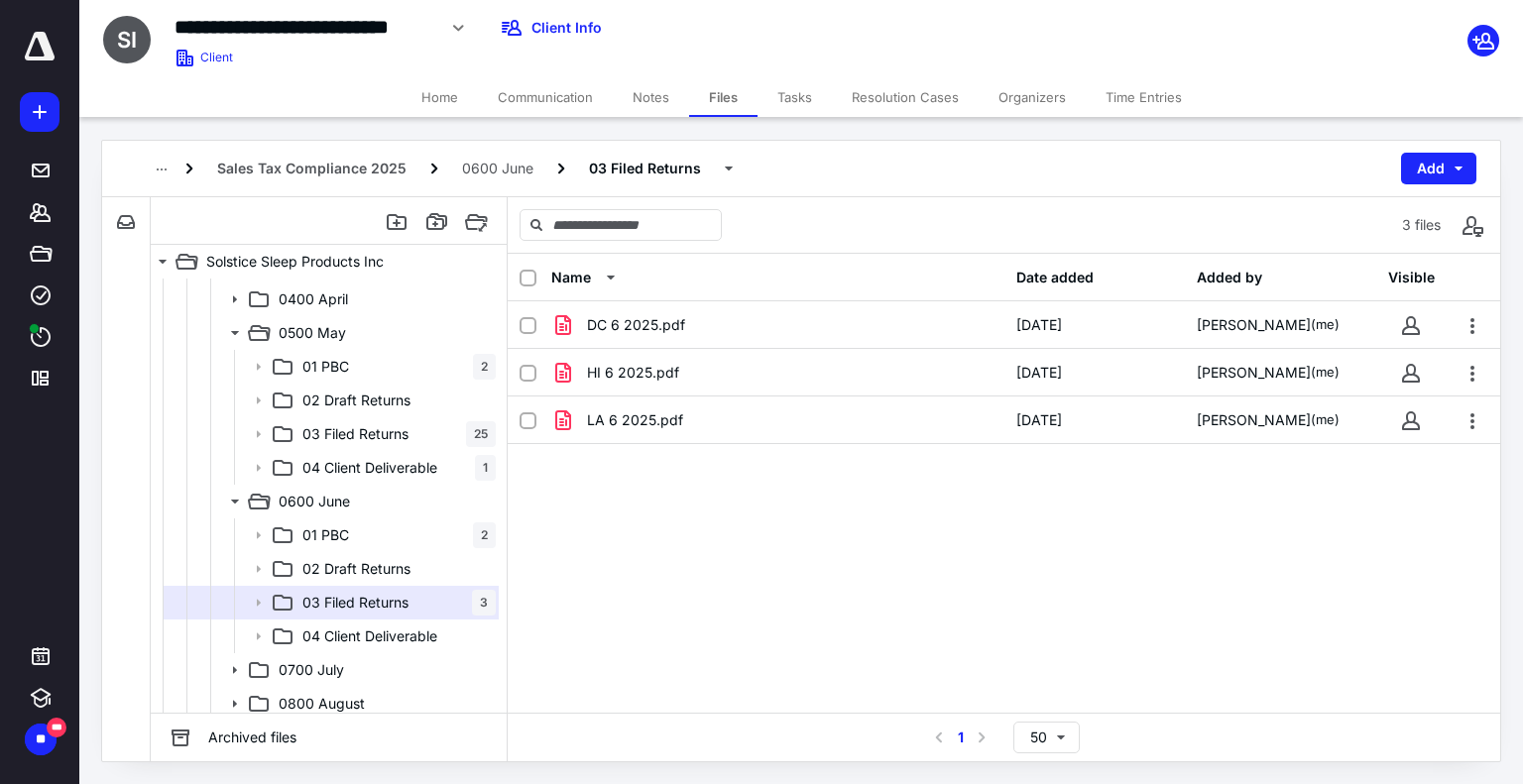 click 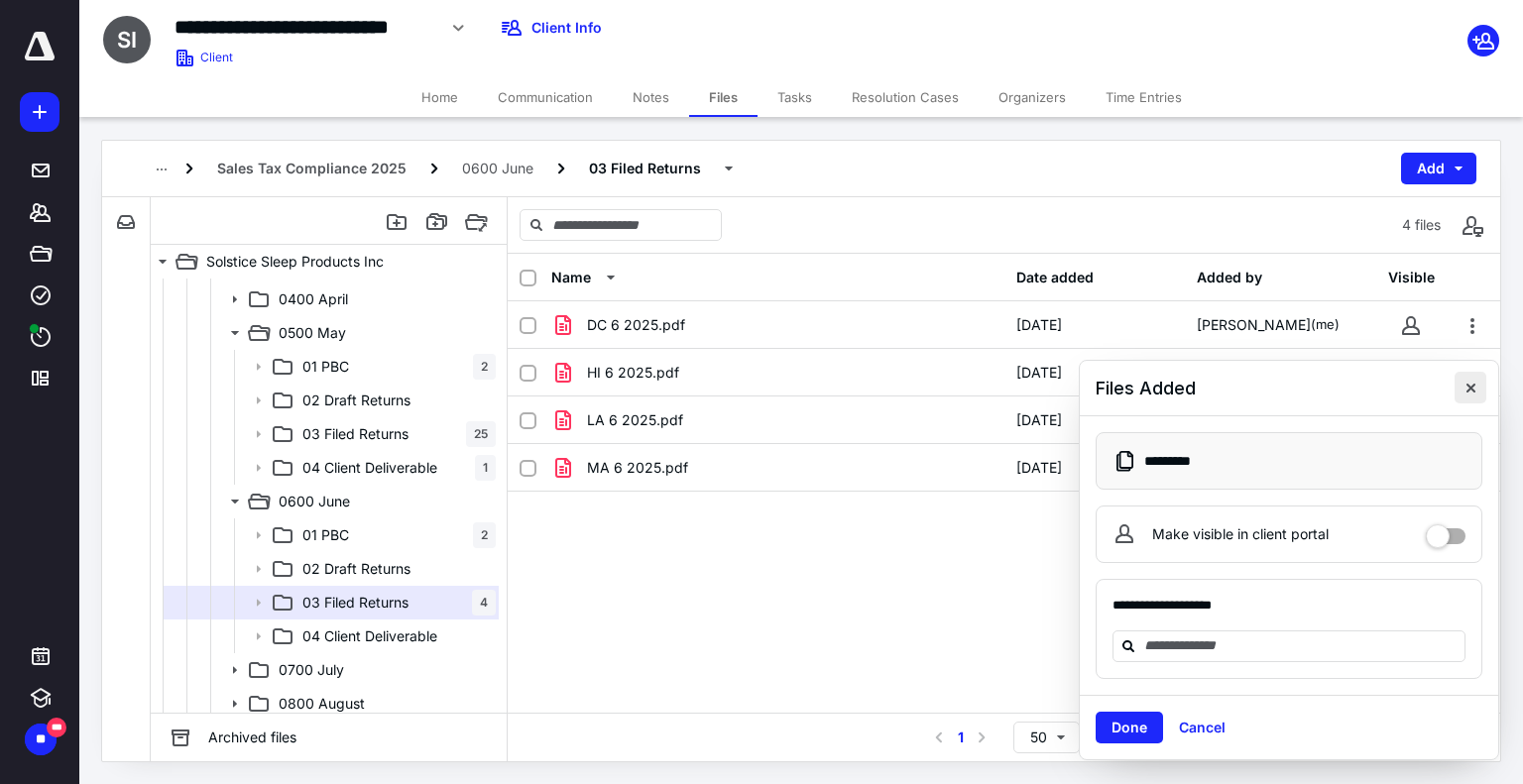 click at bounding box center (1470, 388) 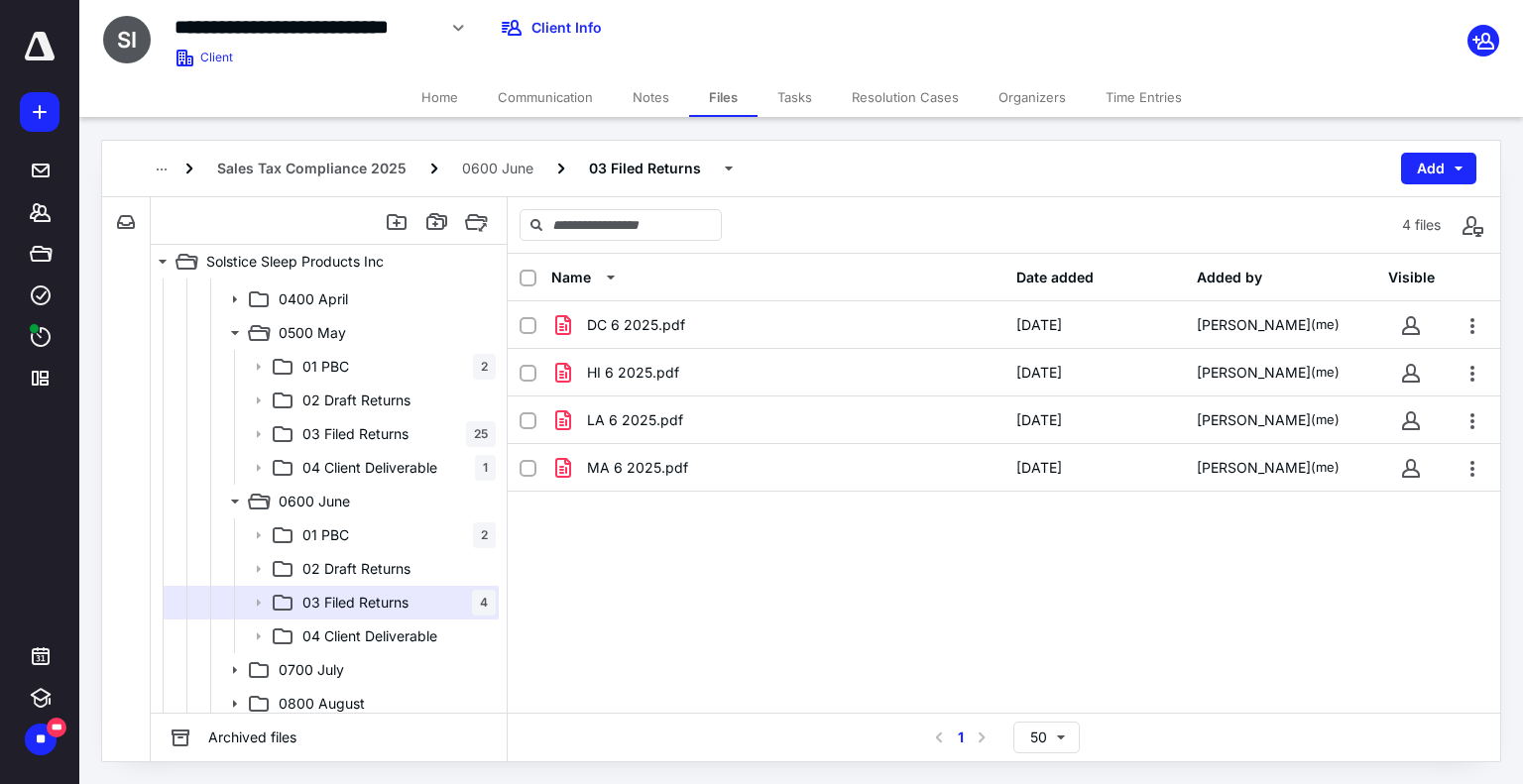 click on "Name Date added Added by Visible DC 6 2025.pdf [DATE] [PERSON_NAME]  (me) HI 6 2025.pdf [DATE] [PERSON_NAME]  (me) LA 6 2025.pdf [DATE] [PERSON_NAME]  (me) MA 6 2025.pdf [DATE] [PERSON_NAME]  (me)" at bounding box center [1003, 483] 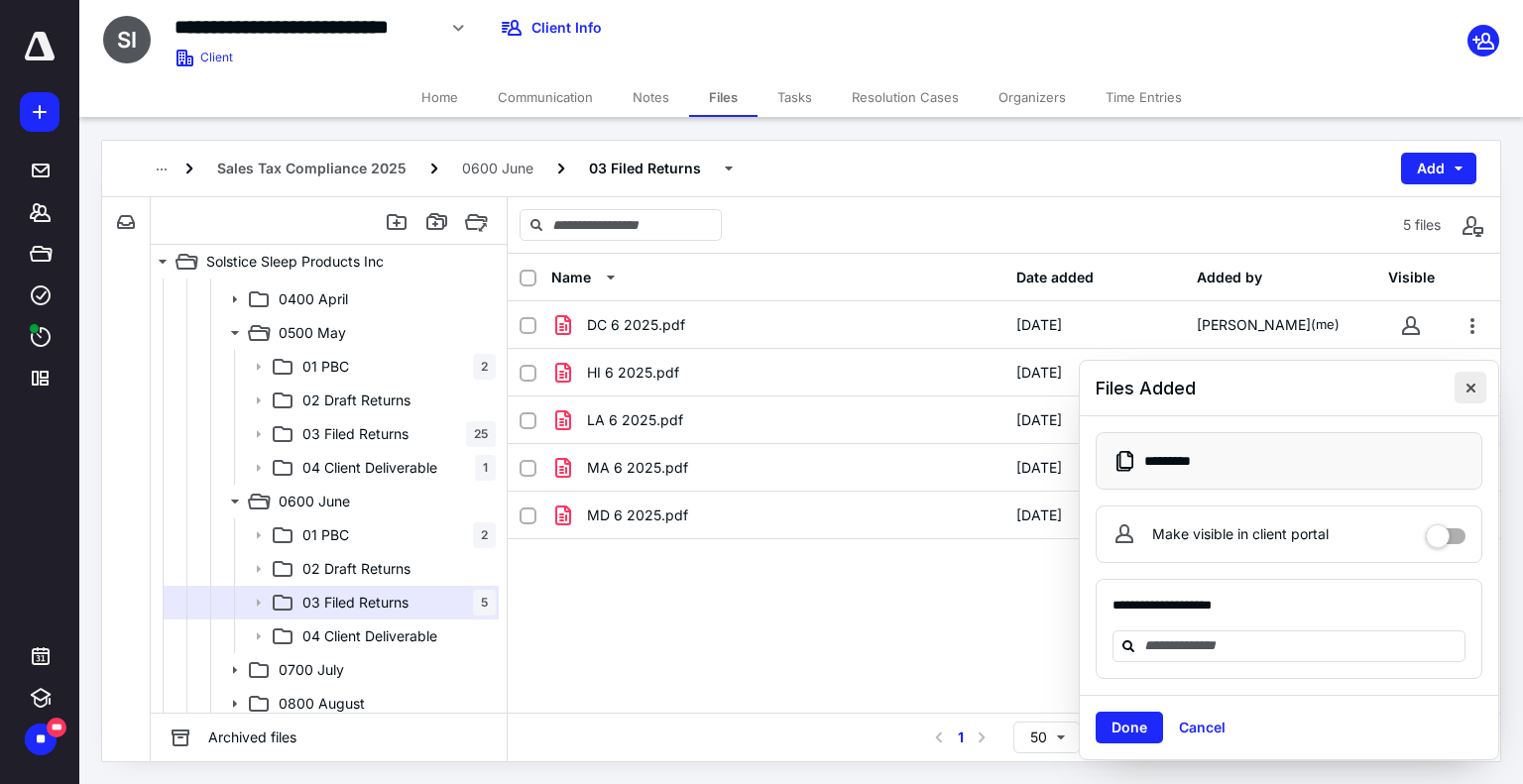 click at bounding box center (1470, 388) 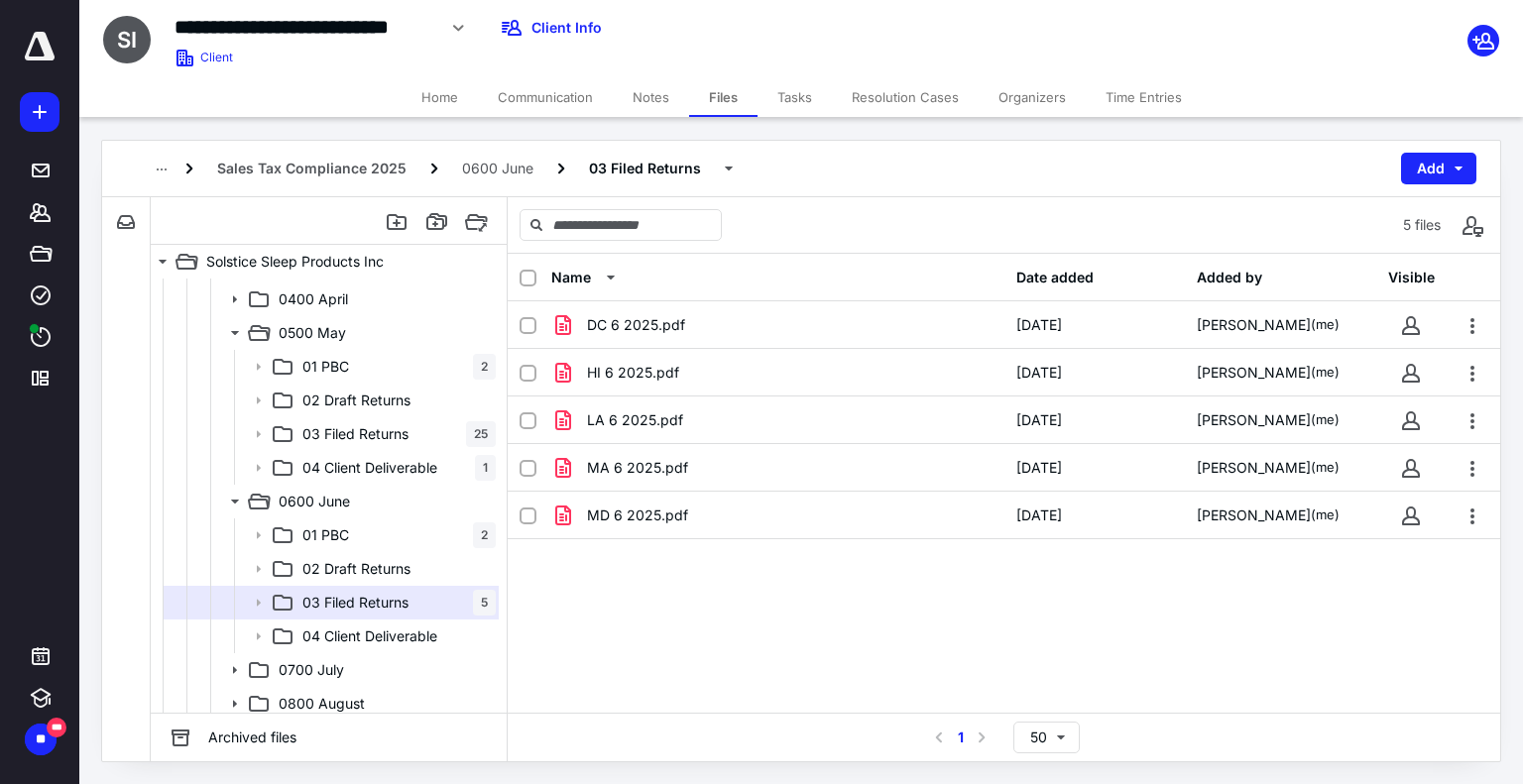 click on "Name Date added Added by Visible DC 6 2025.pdf [DATE] [PERSON_NAME]  (me) HI 6 2025.pdf [DATE] [PERSON_NAME]  (me) LA 6 2025.pdf [DATE] [PERSON_NAME]  (me) MA 6 2025.pdf [DATE] [PERSON_NAME]  (me) MD 6 2025.pdf [DATE] [PERSON_NAME]  (me)" at bounding box center (1003, 483) 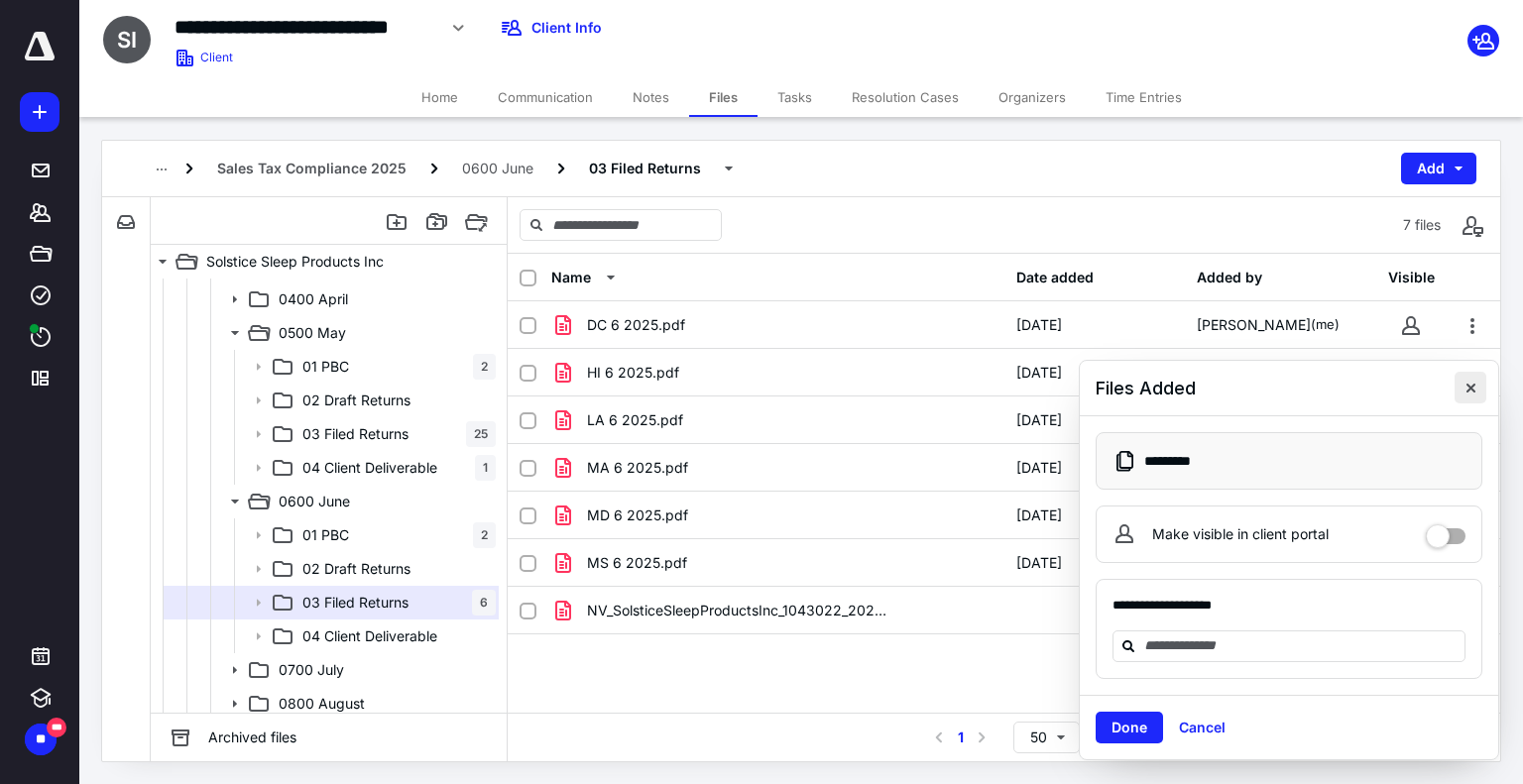 click at bounding box center (1470, 388) 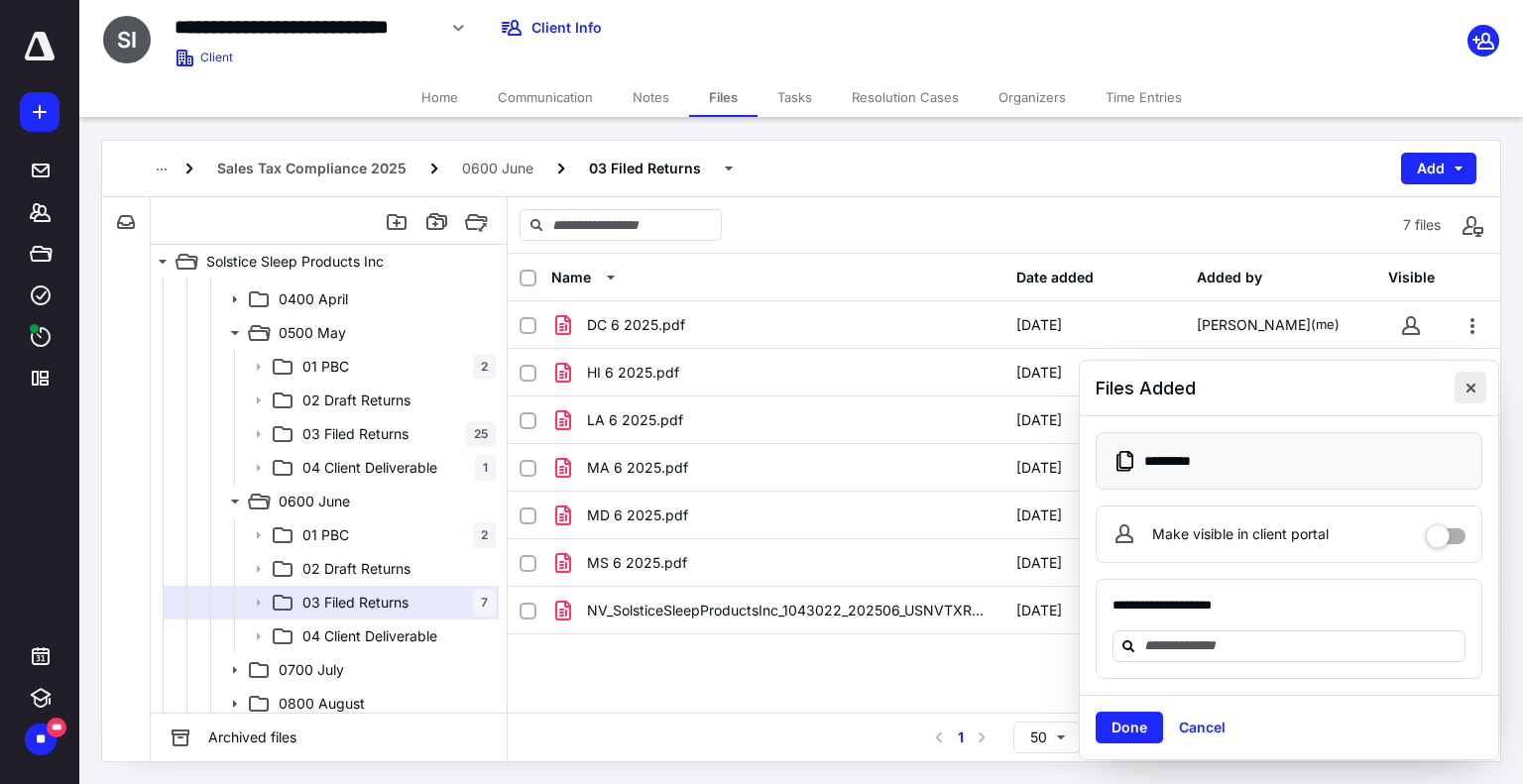 click at bounding box center [1470, 388] 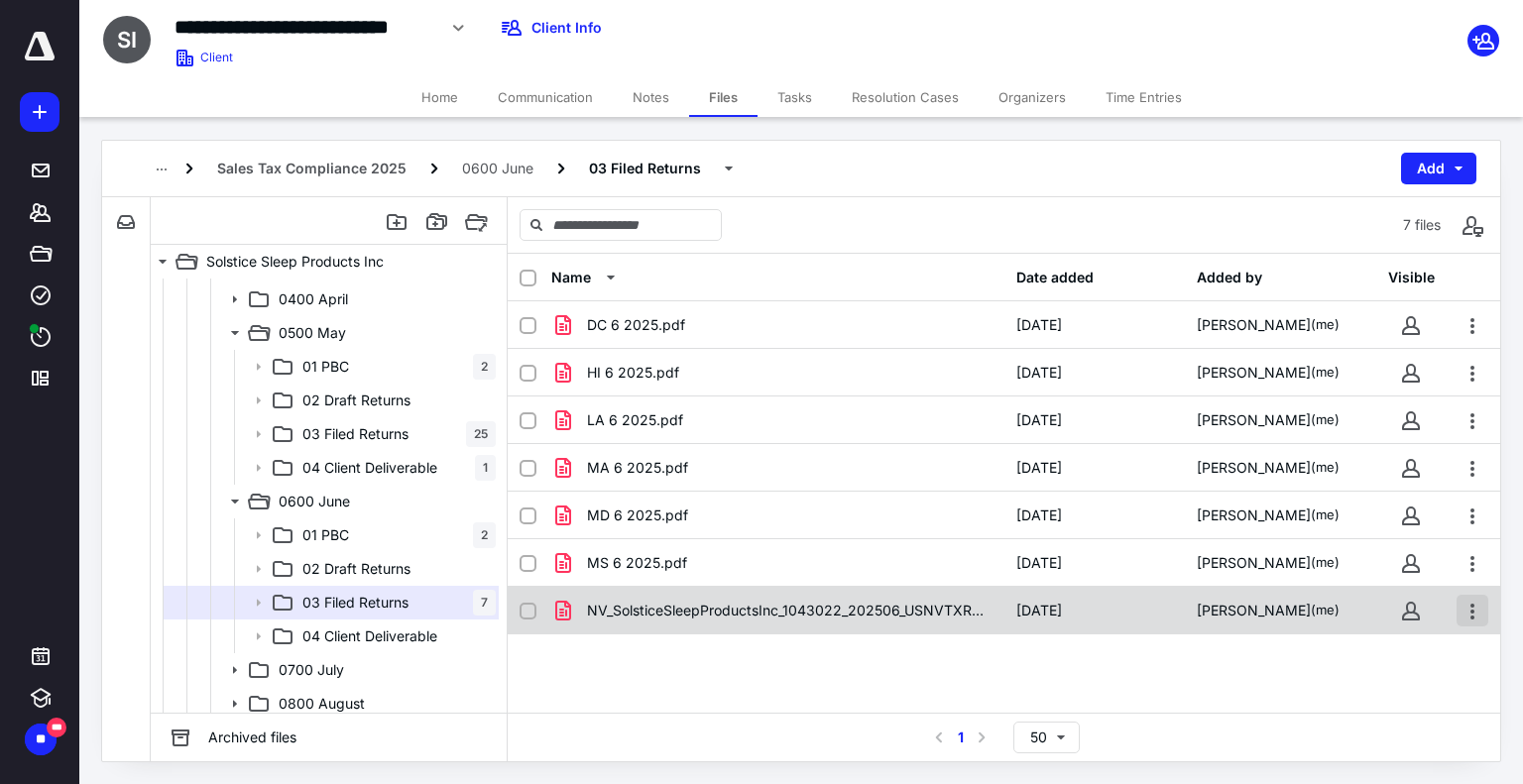 click at bounding box center [1472, 611] 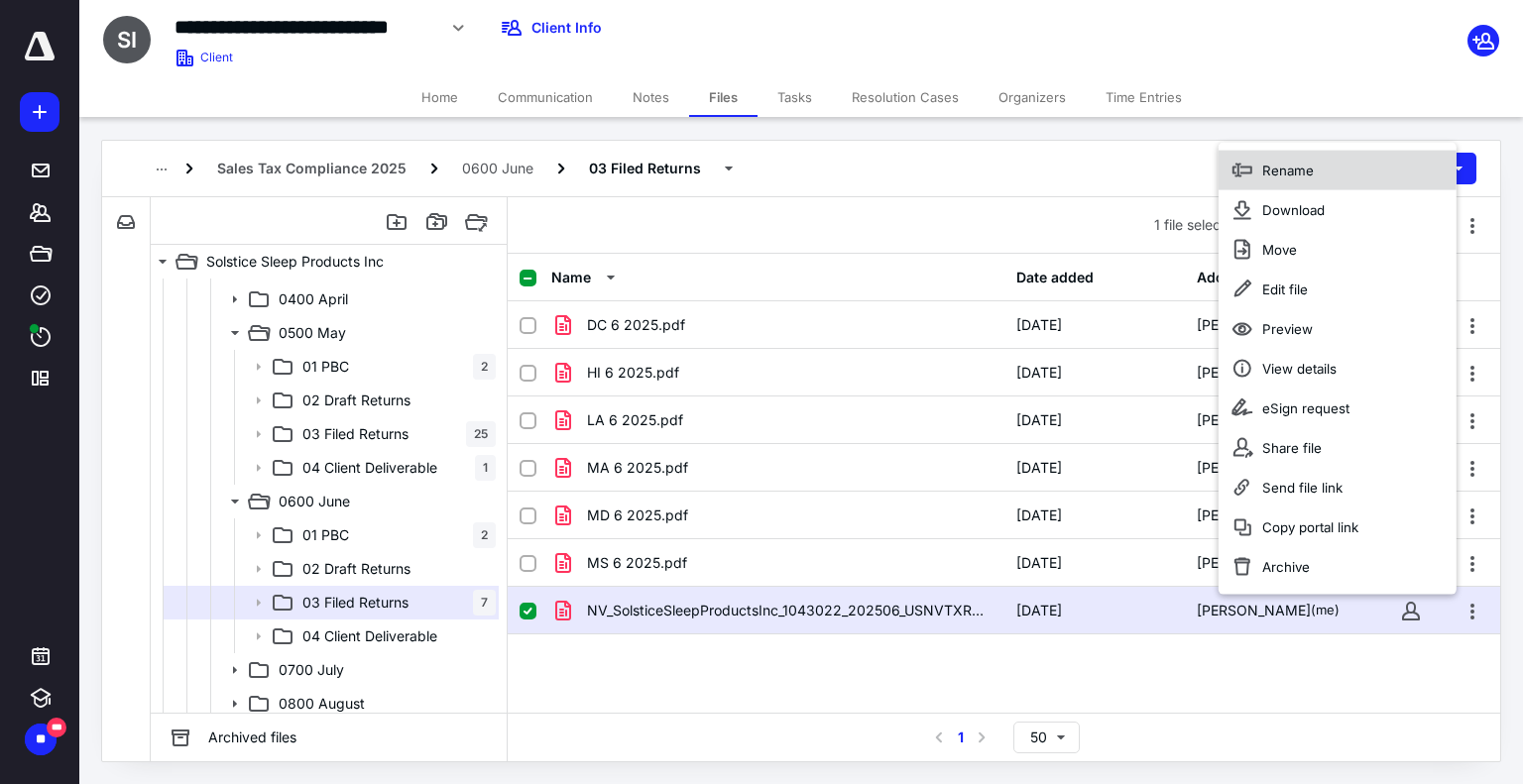 click on "Rename" at bounding box center (1338, 170) 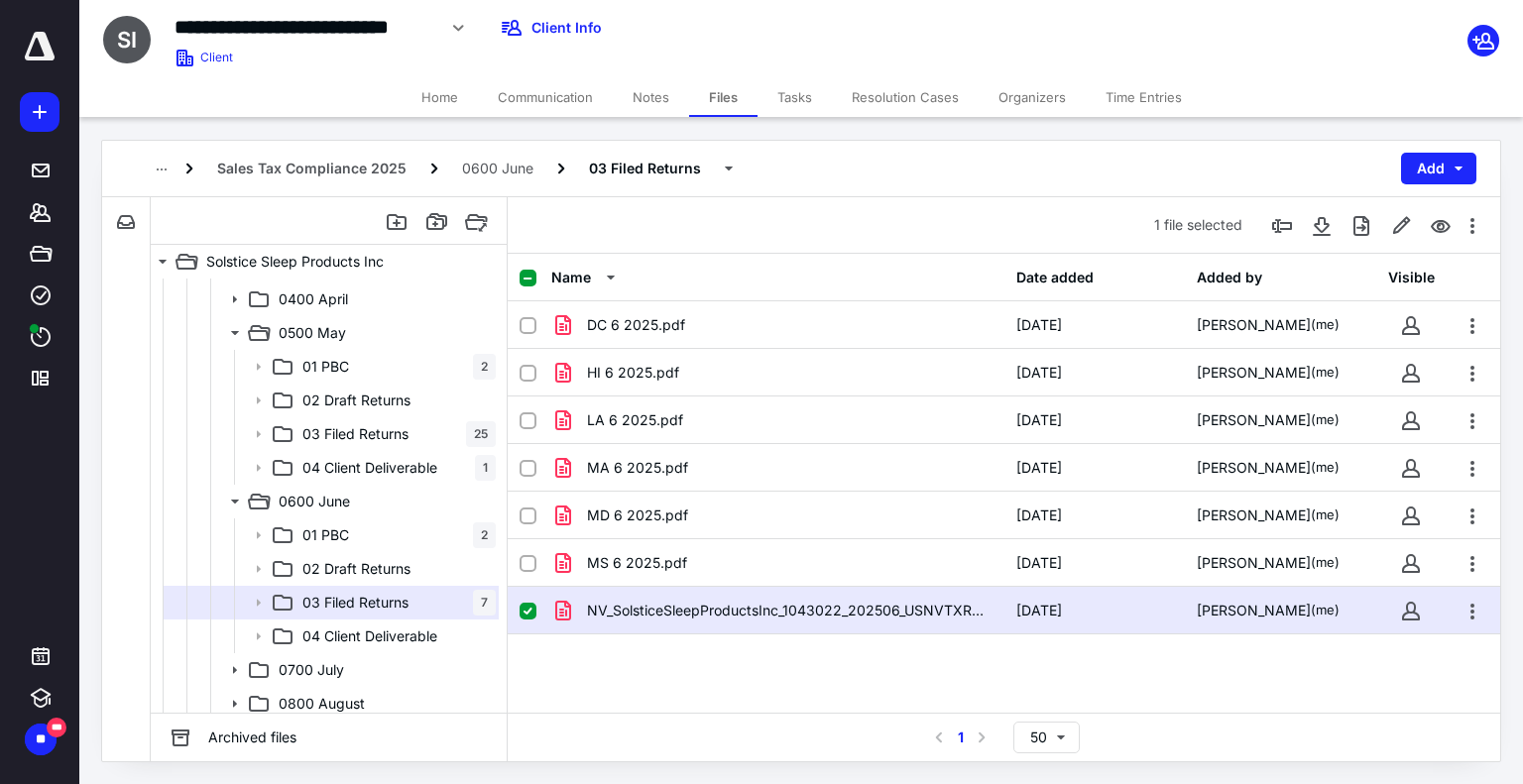 scroll, scrollTop: 0, scrollLeft: 20, axis: horizontal 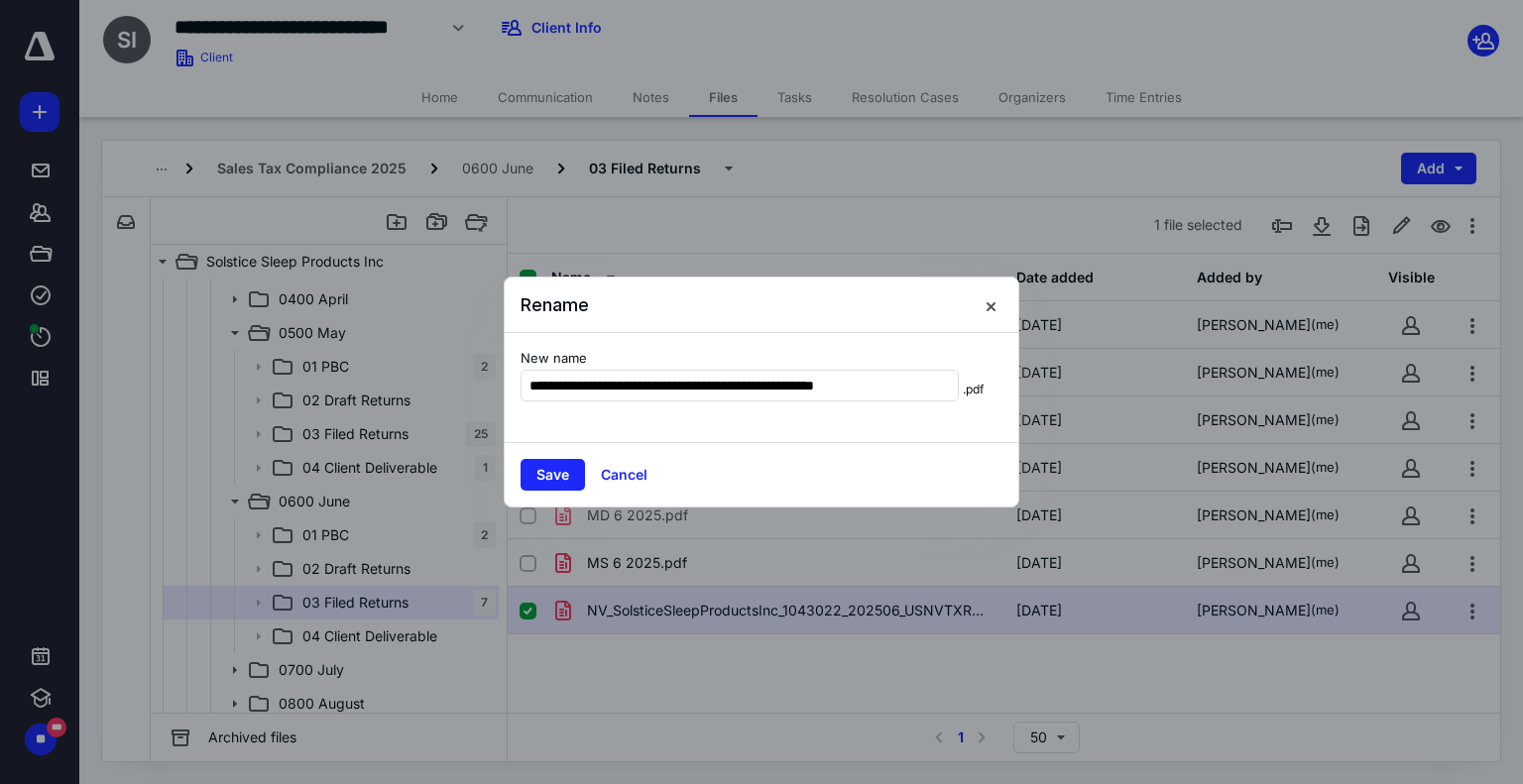click on "**********" at bounding box center (762, 388) 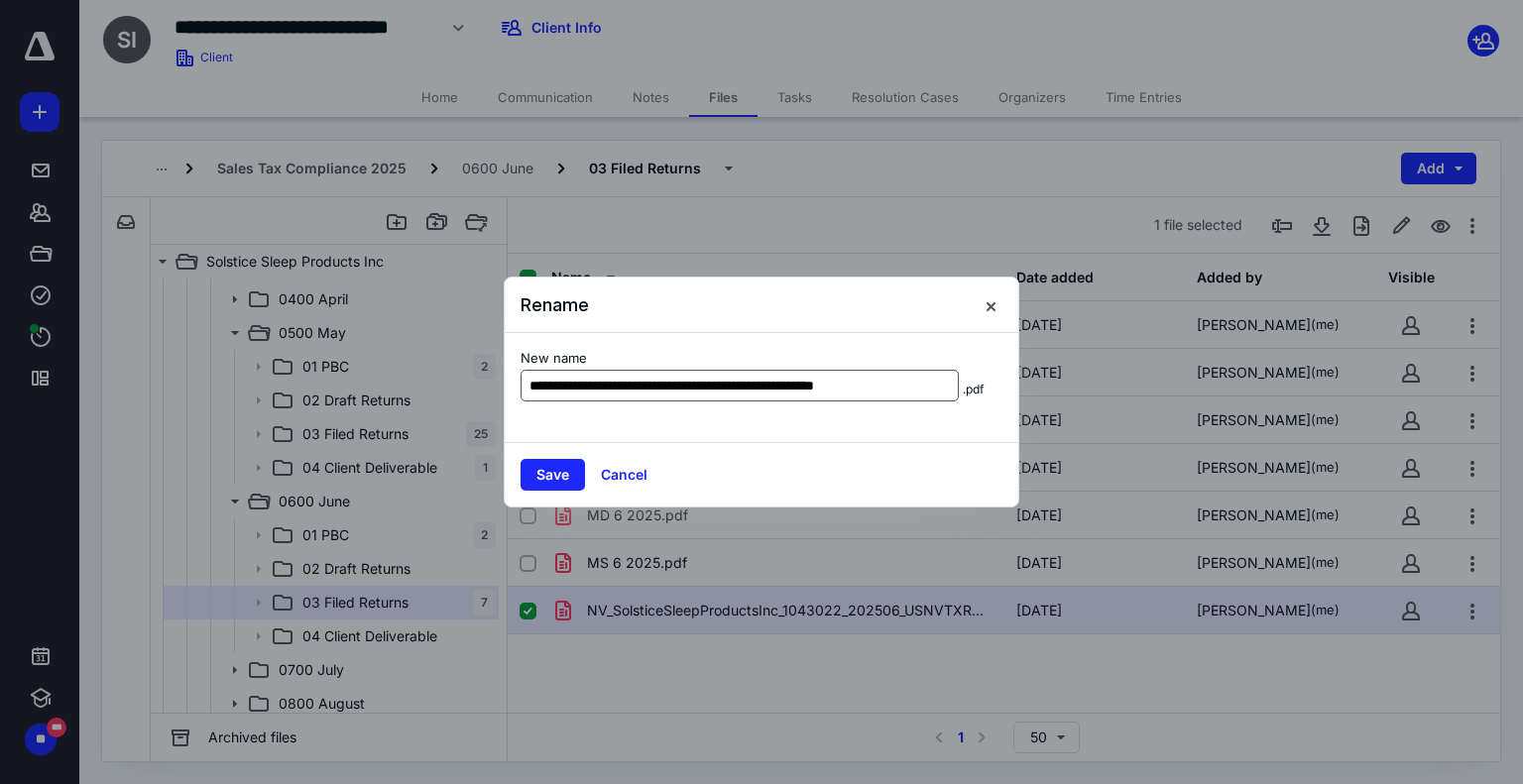 scroll, scrollTop: 0, scrollLeft: 0, axis: both 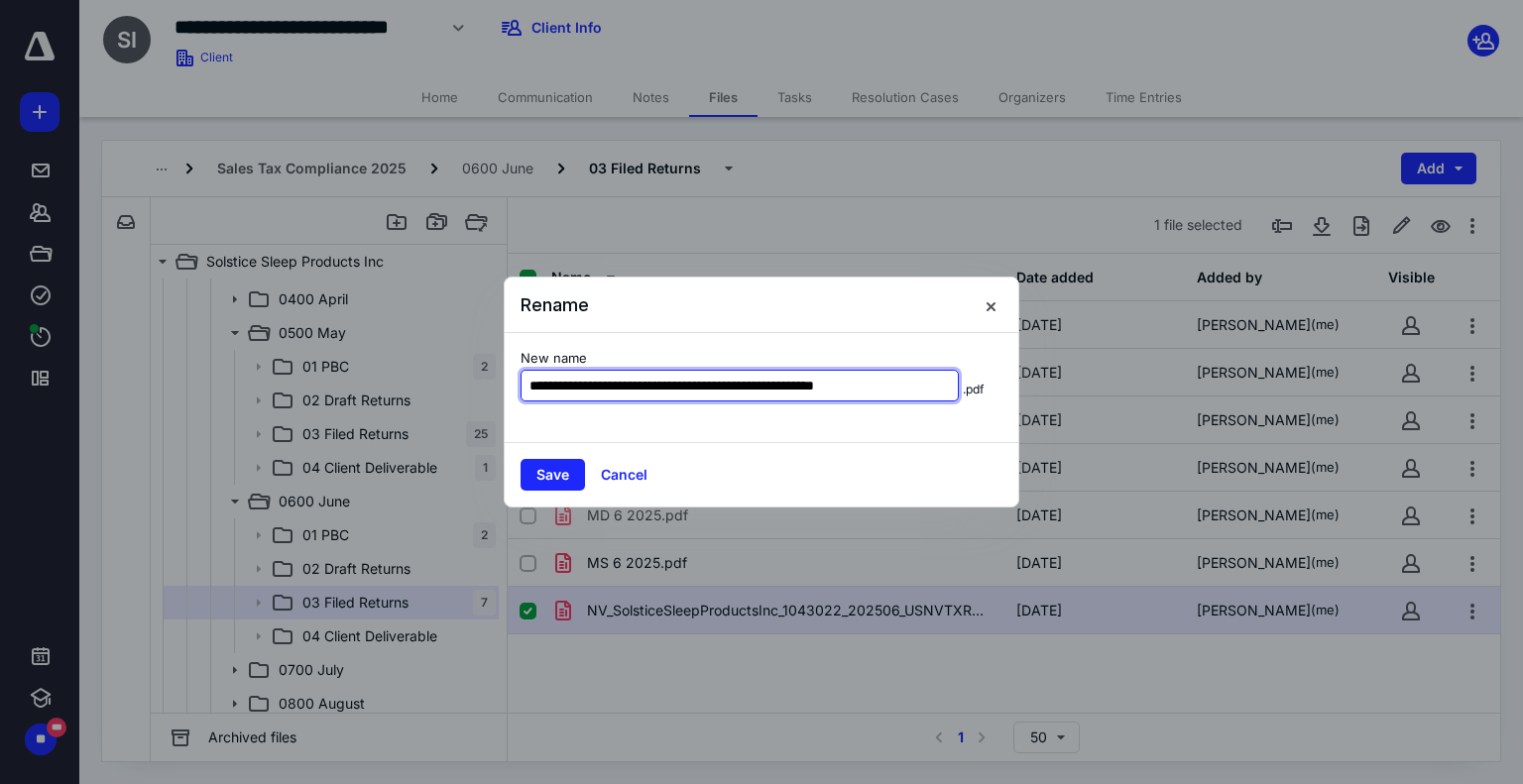 click on "**********" at bounding box center (740, 386) 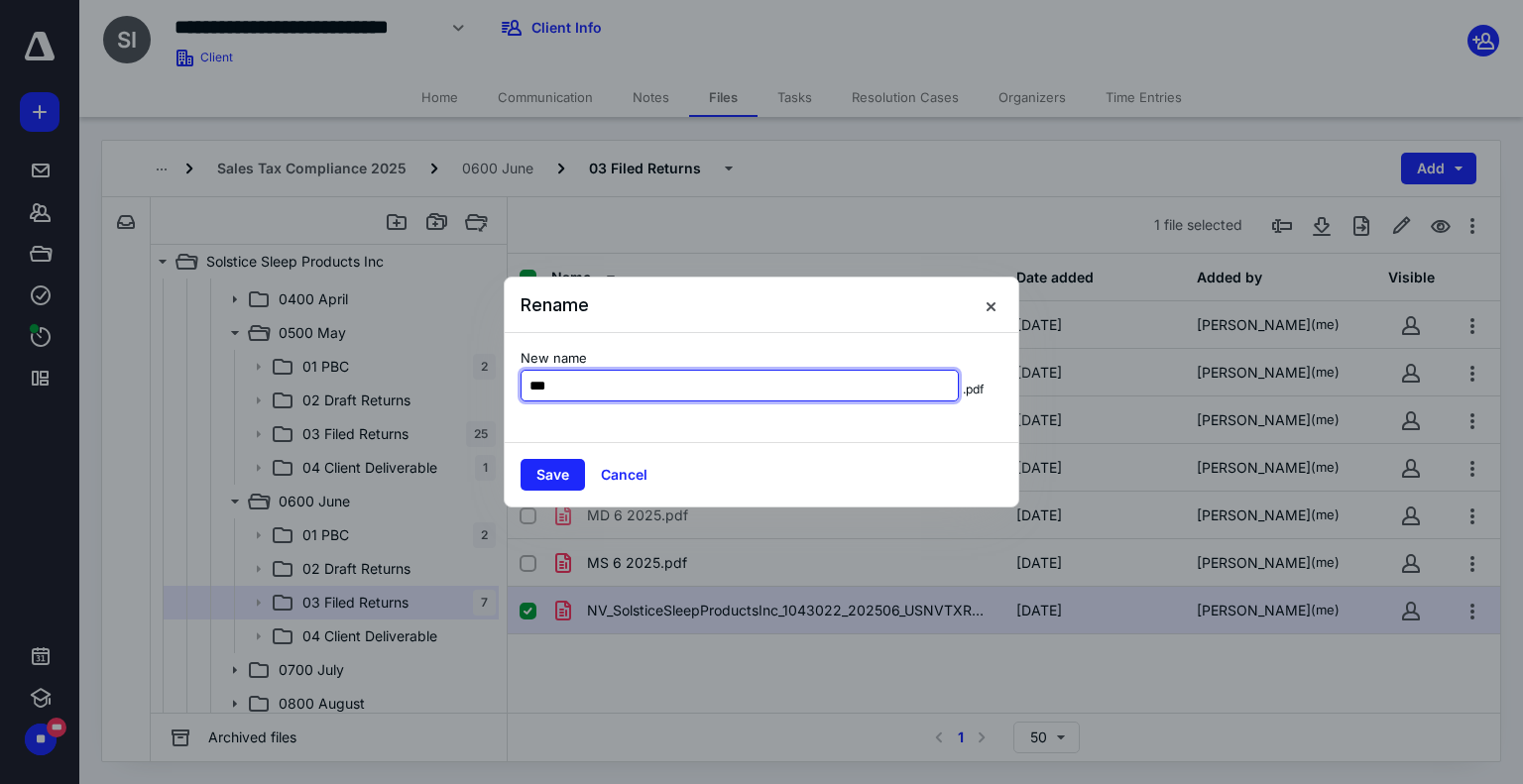scroll, scrollTop: 0, scrollLeft: 0, axis: both 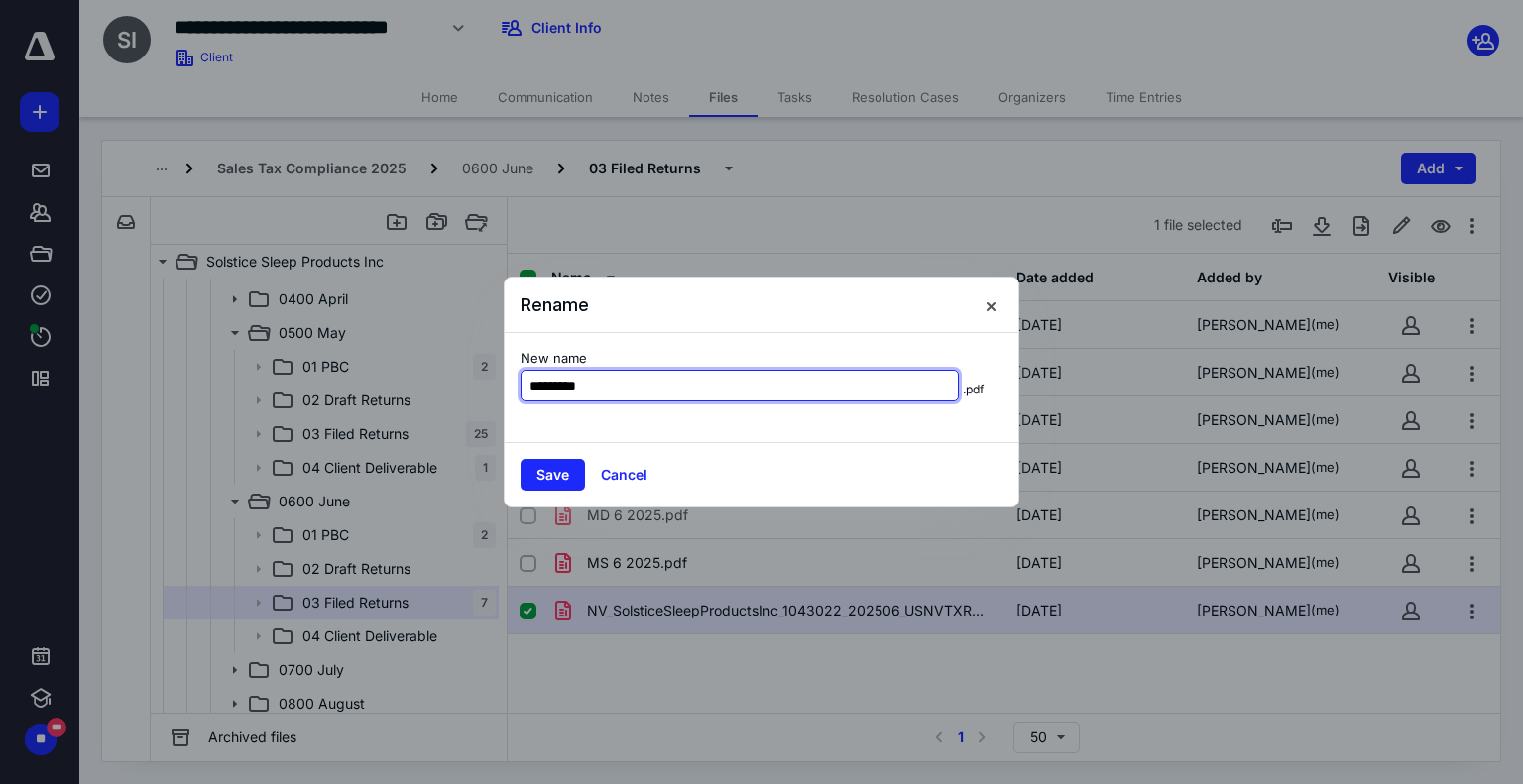 type on "*********" 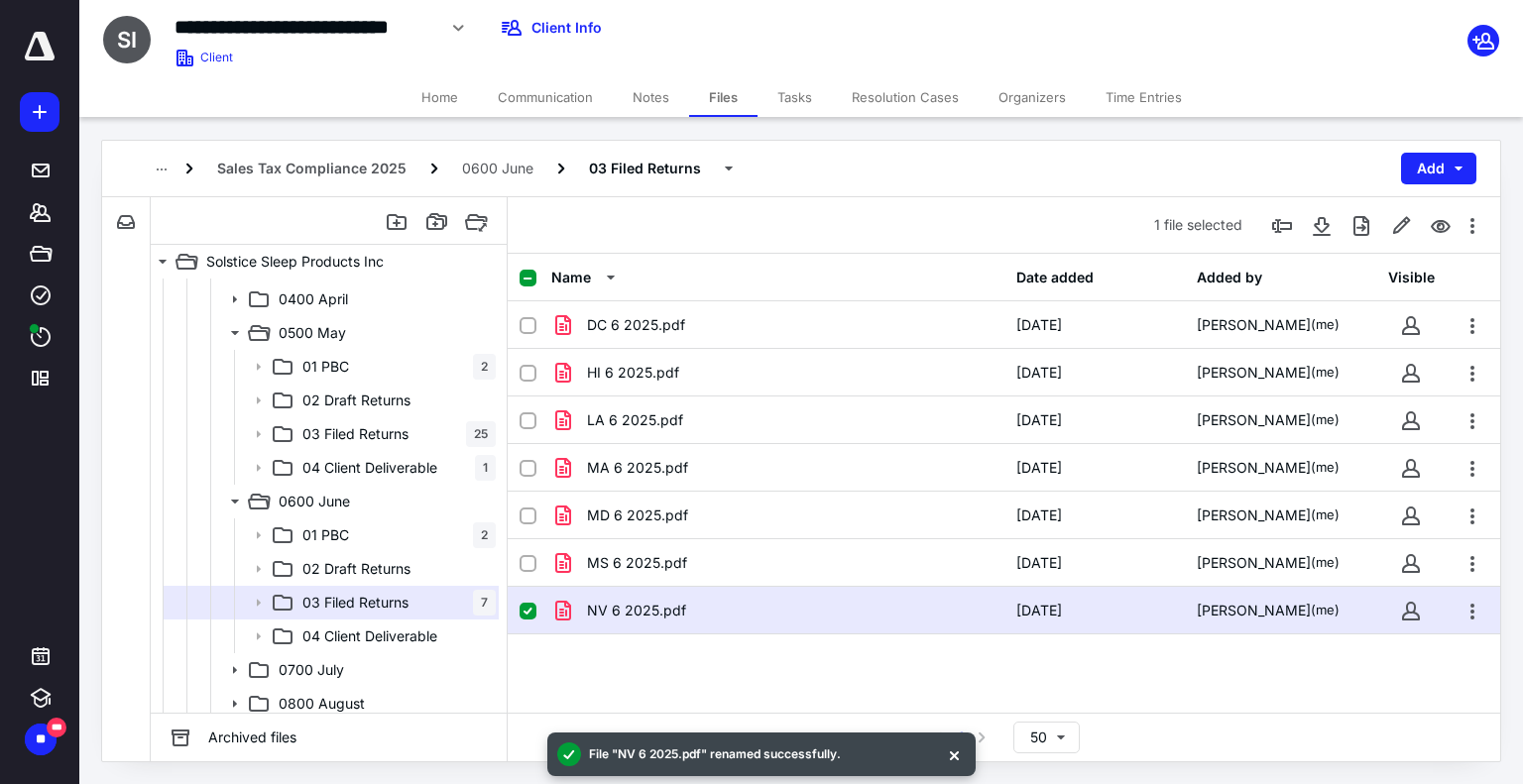 click on "Name Date added Added by Visible DC 6 2025.pdf [DATE] [PERSON_NAME]  (me) HI 6 2025.pdf [DATE] [PERSON_NAME]  (me) LA 6 2025.pdf [DATE] [PERSON_NAME]  (me) MA 6 2025.pdf [DATE] [PERSON_NAME]  (me) MD 6 2025.pdf [DATE] [PERSON_NAME]  (me) MS 6 2025.pdf [DATE] [PERSON_NAME]  (me) NV 6 2025.pdf [DATE] [PERSON_NAME]  (me)" at bounding box center [1003, 483] 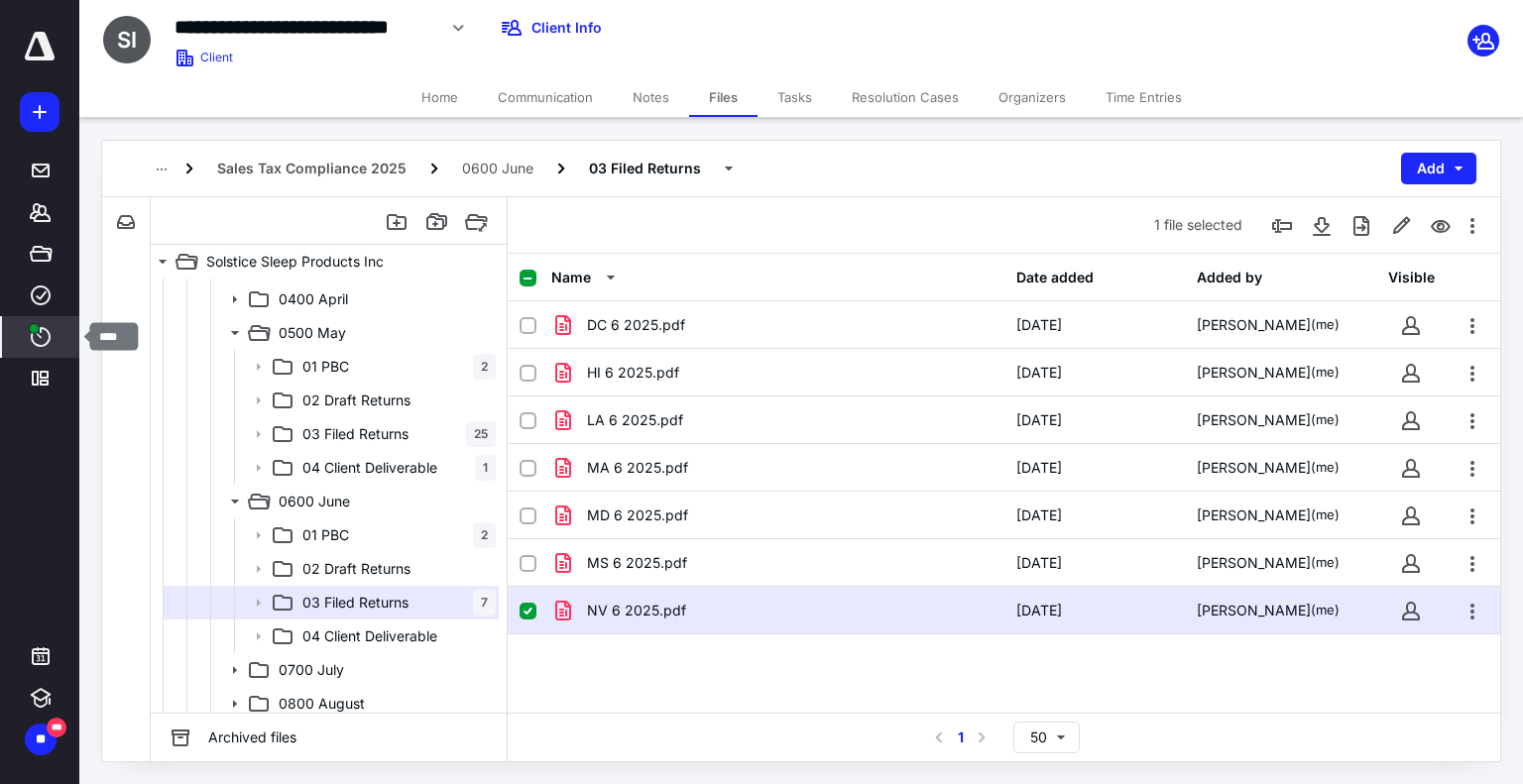click on "****" at bounding box center (41, 337) 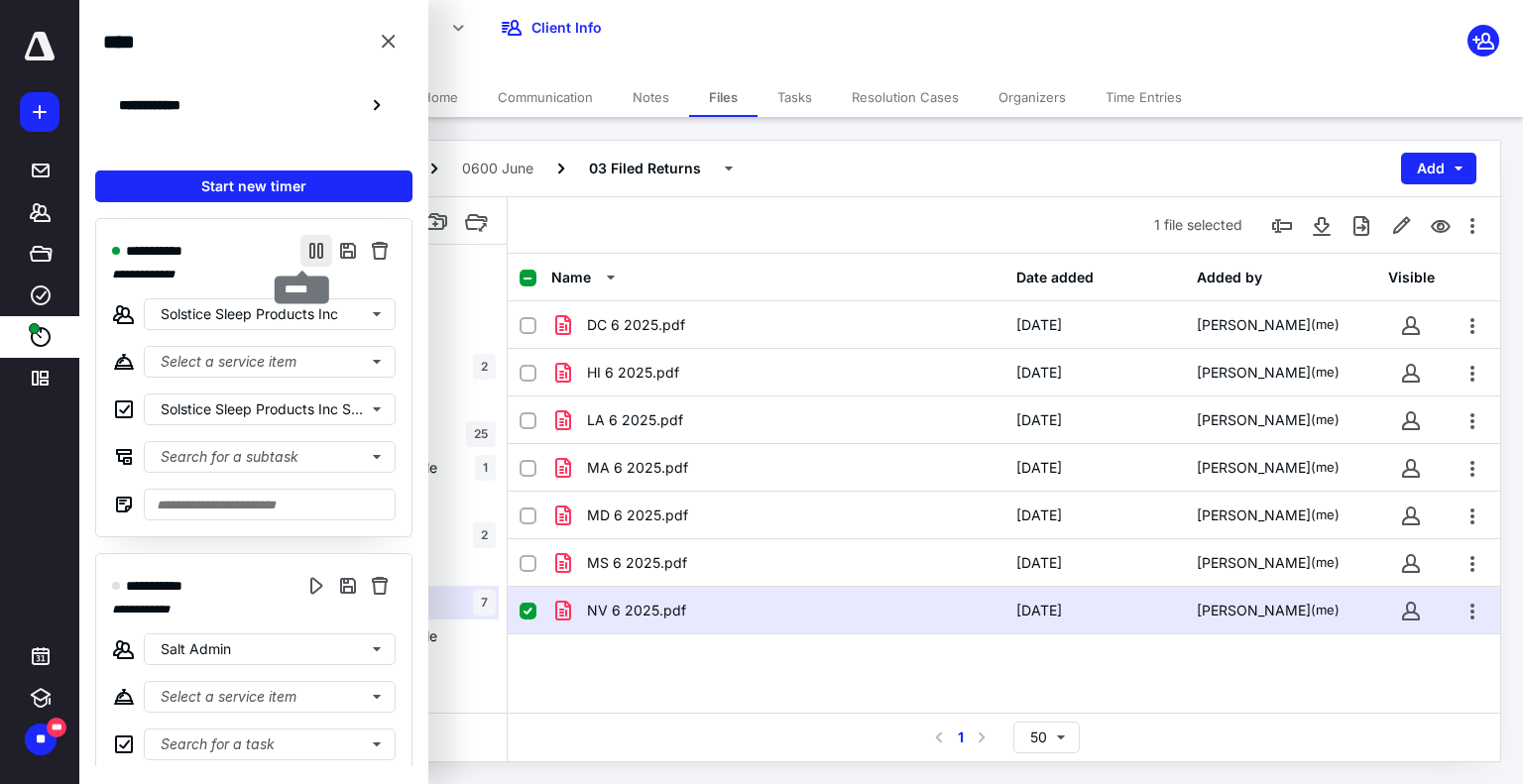 click at bounding box center [316, 251] 